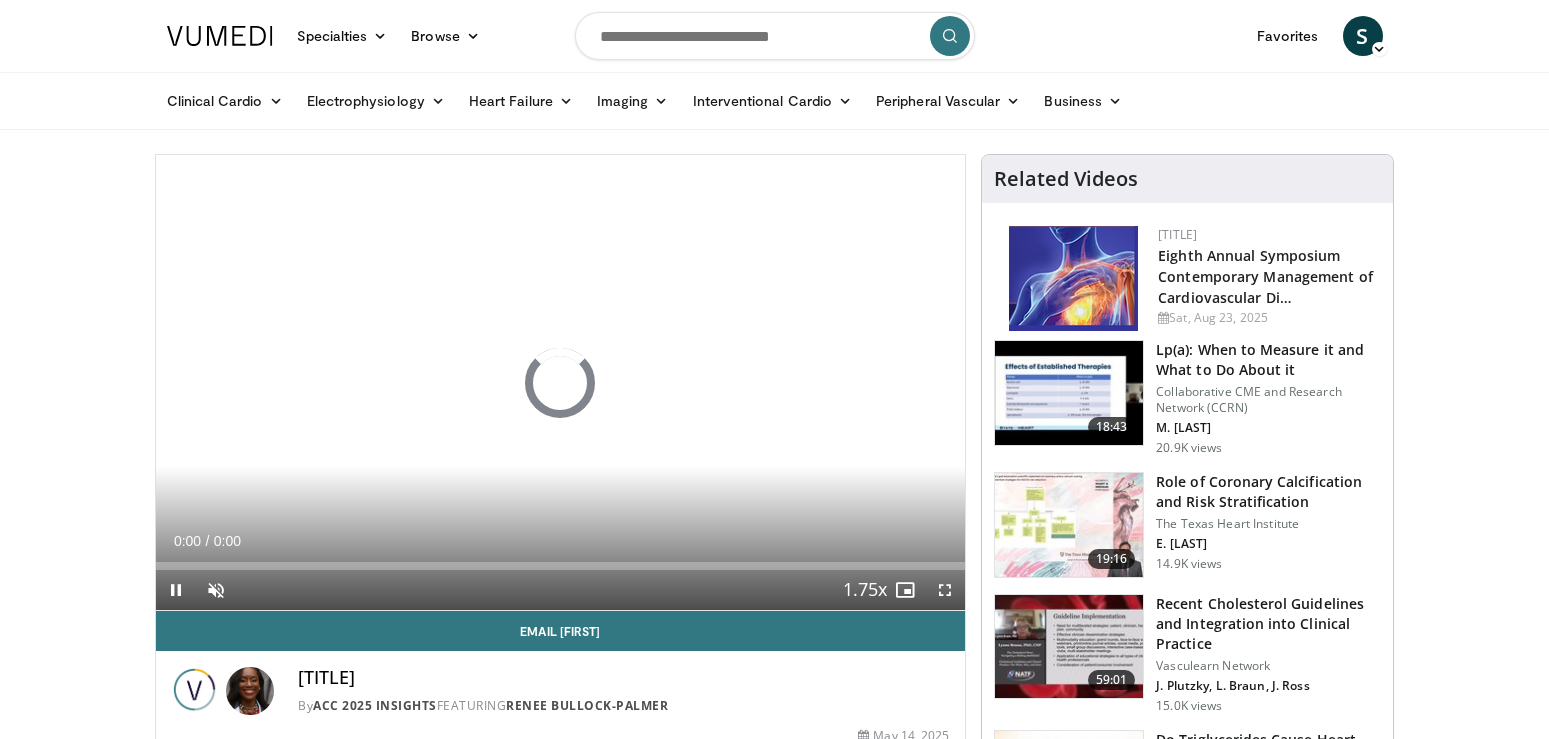 scroll, scrollTop: 0, scrollLeft: 0, axis: both 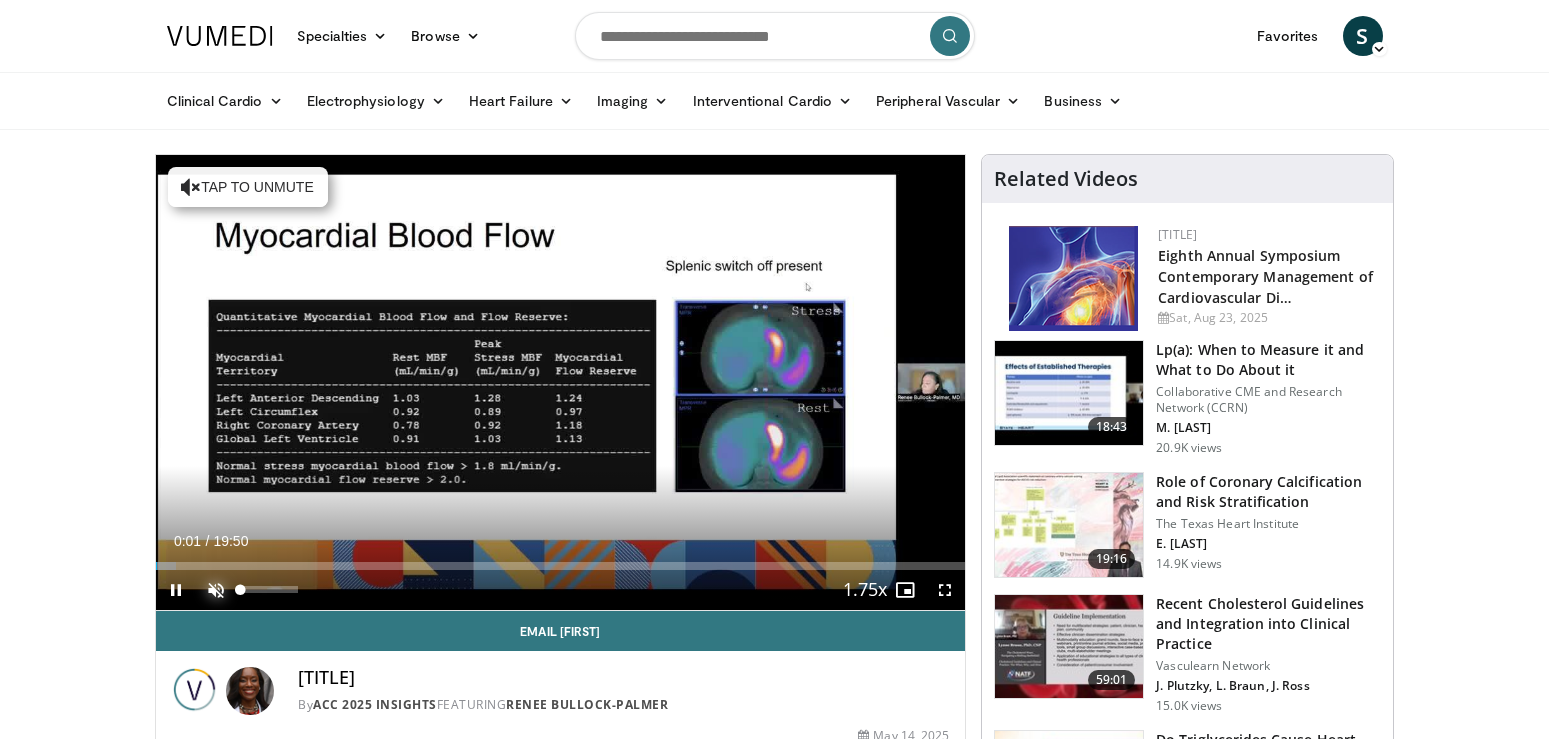 click at bounding box center (216, 590) 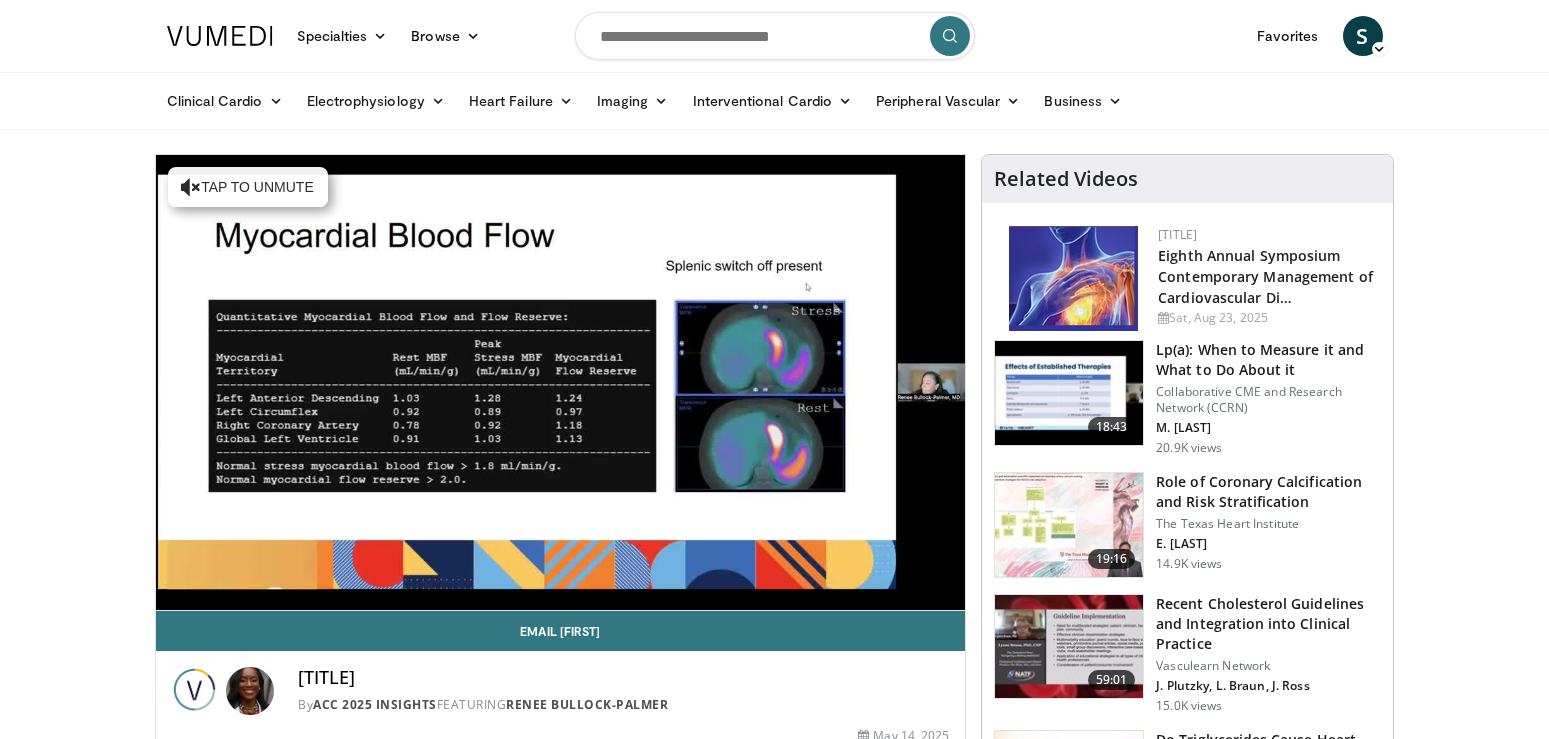 scroll, scrollTop: 0, scrollLeft: 0, axis: both 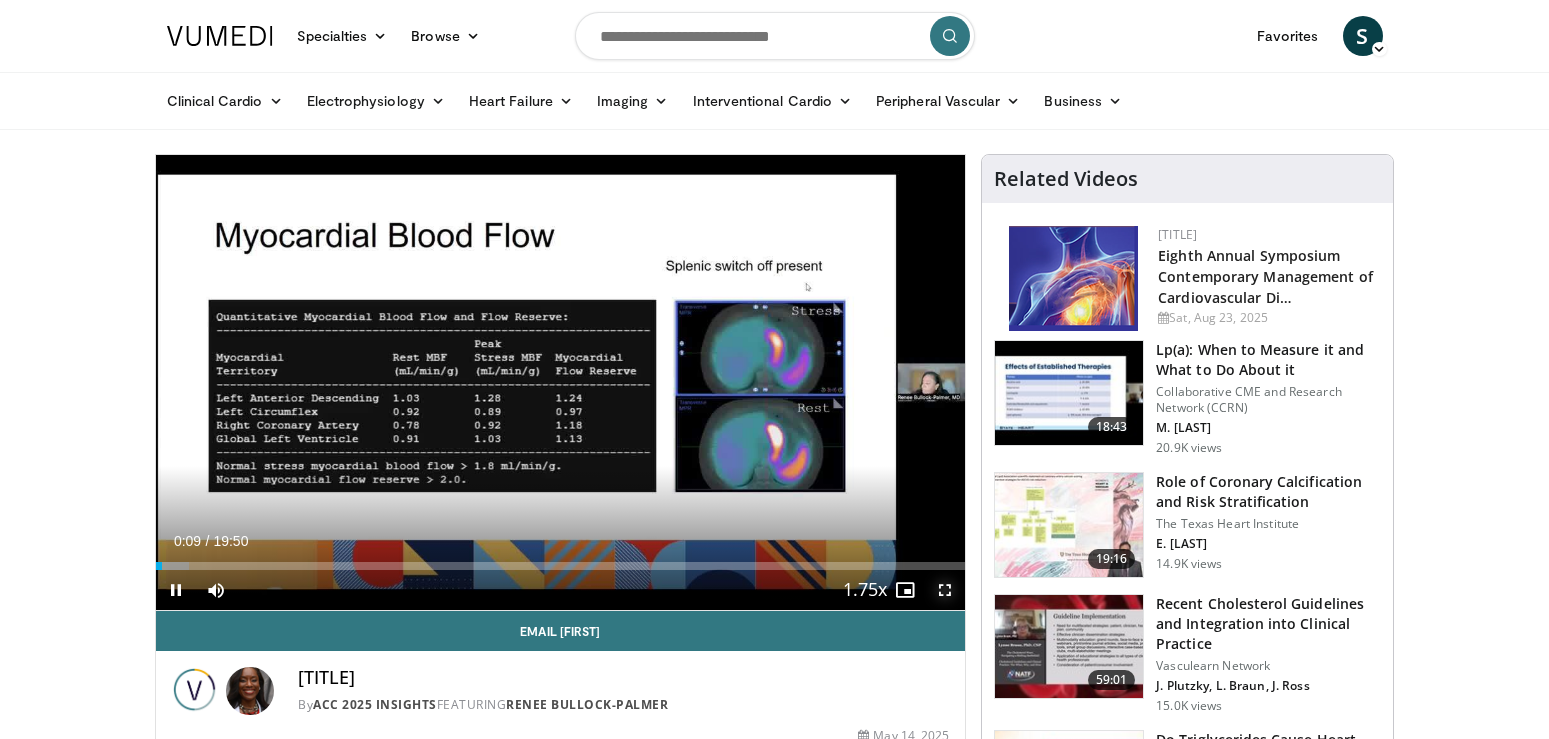 click at bounding box center (945, 590) 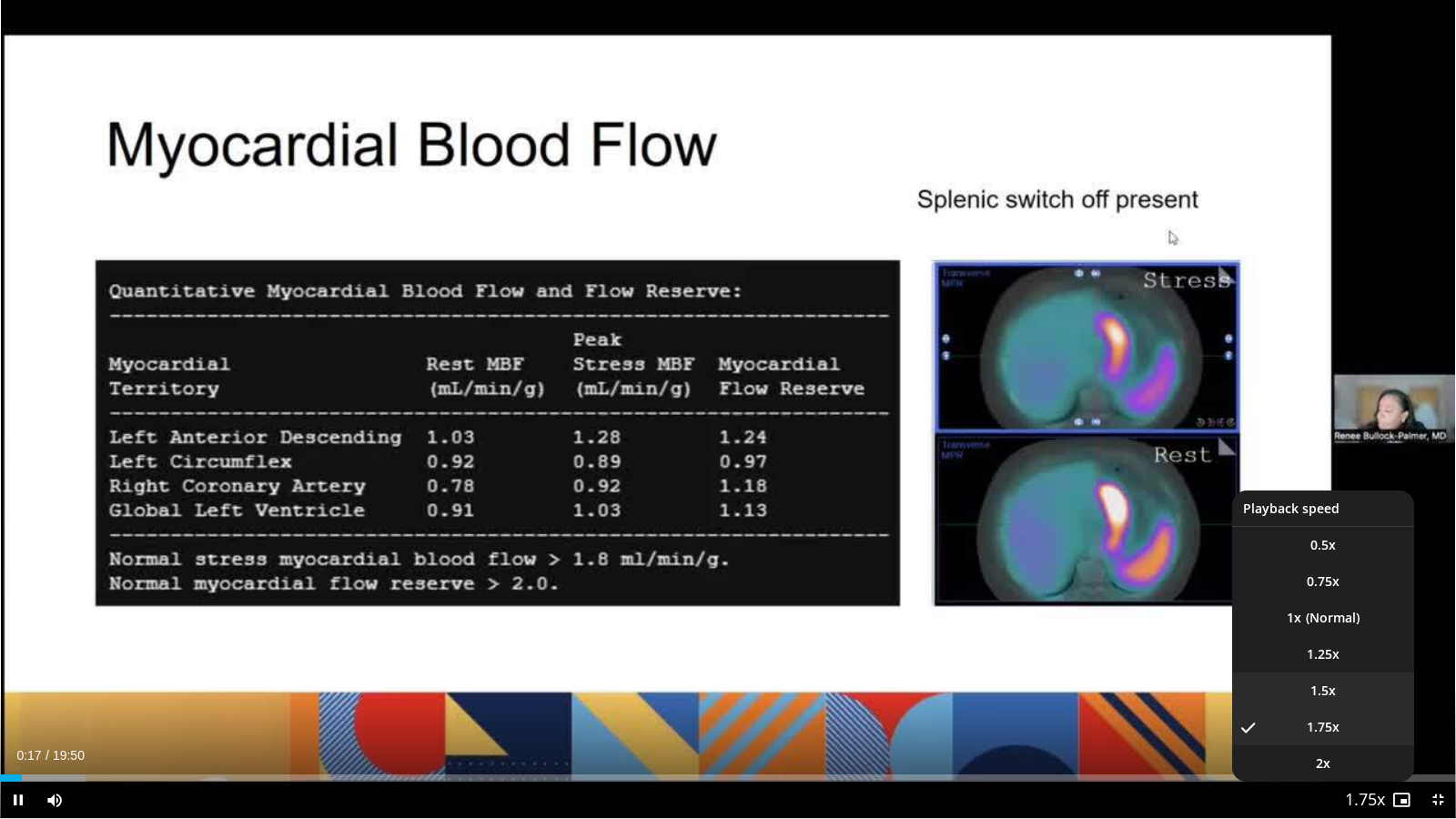 click on "1.5x" at bounding box center [1323, 545] 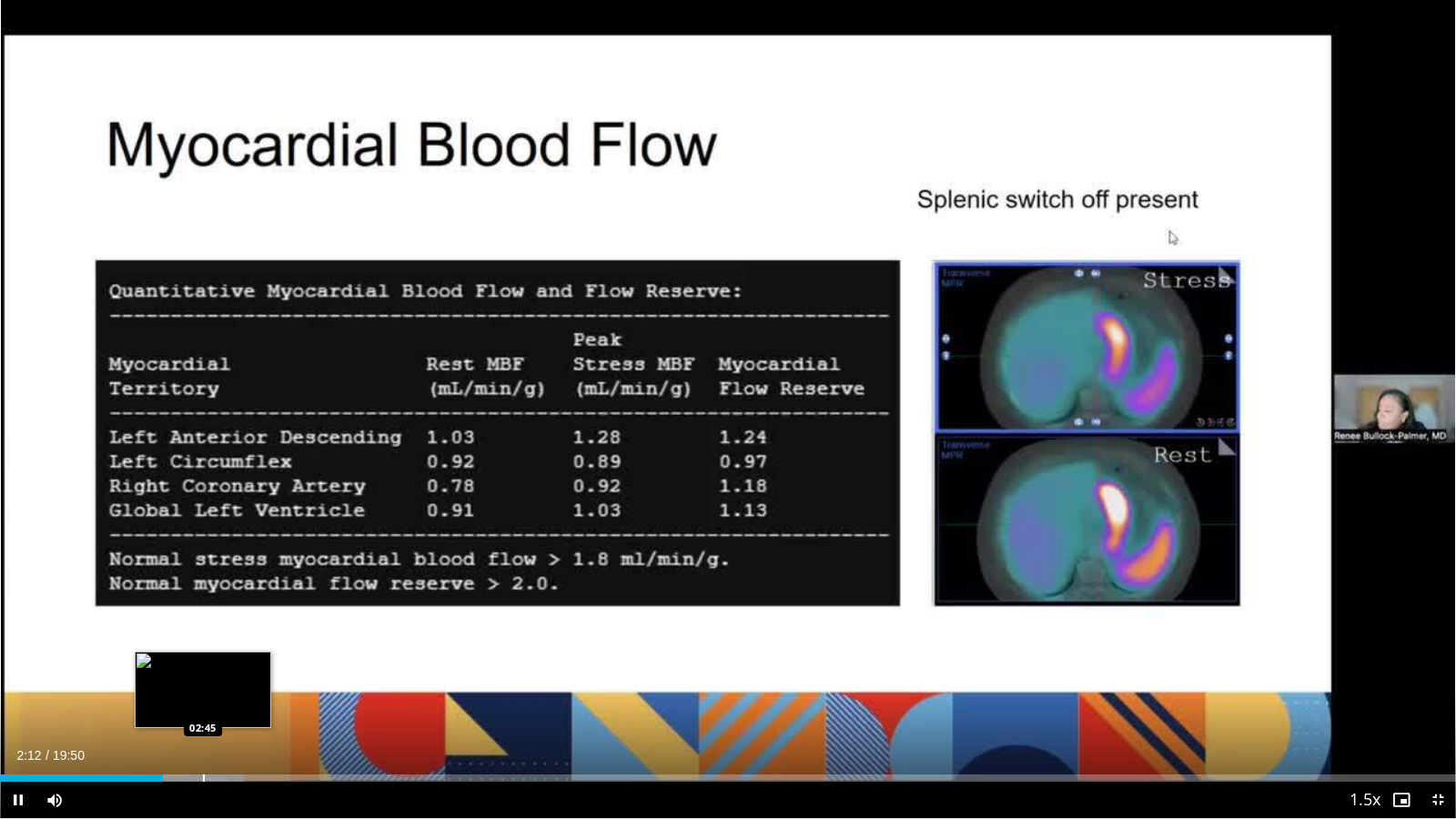 click on "Loaded :  16.77% 02:13 02:45" at bounding box center [728, 773] 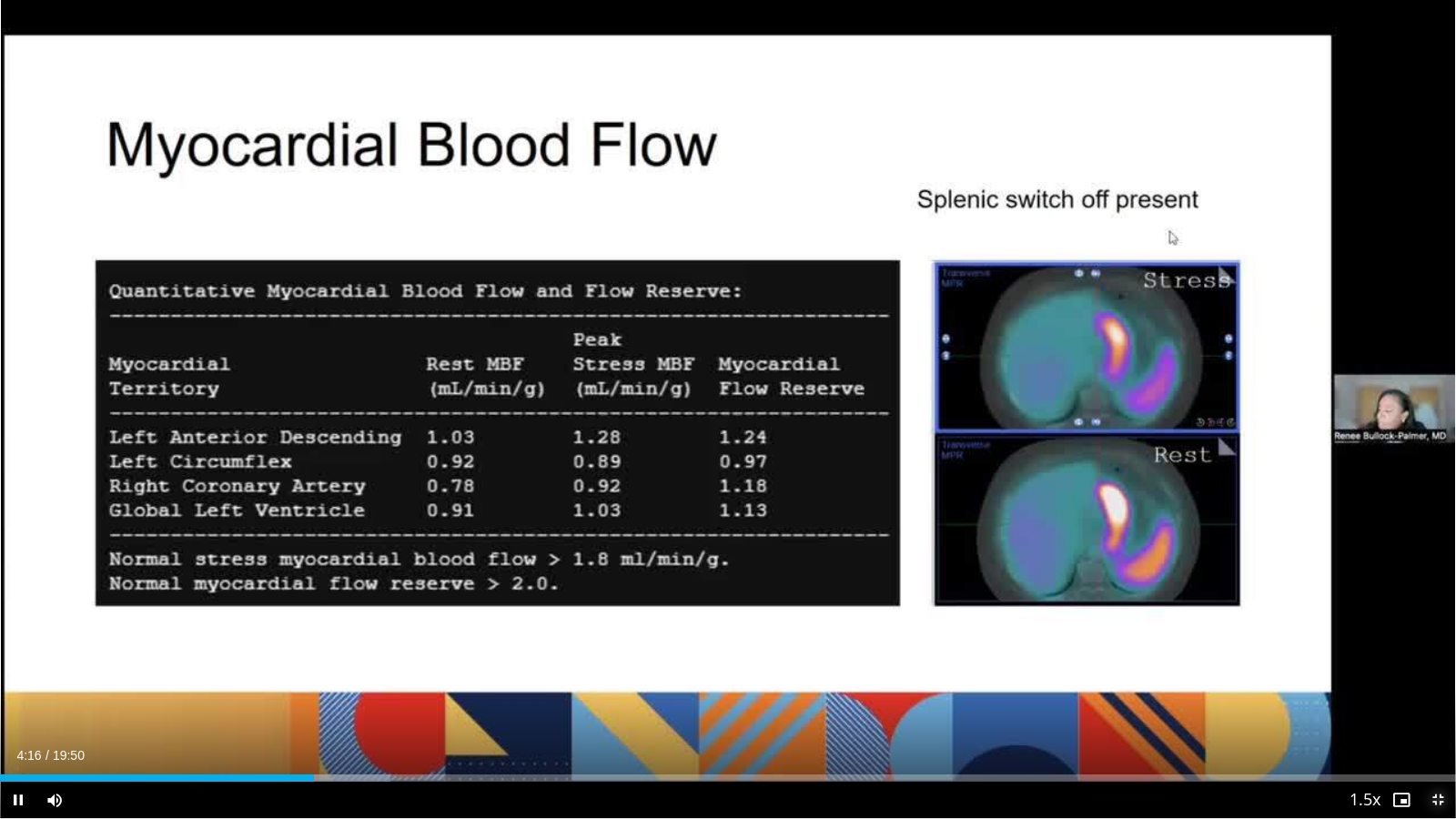 click at bounding box center [1438, 800] 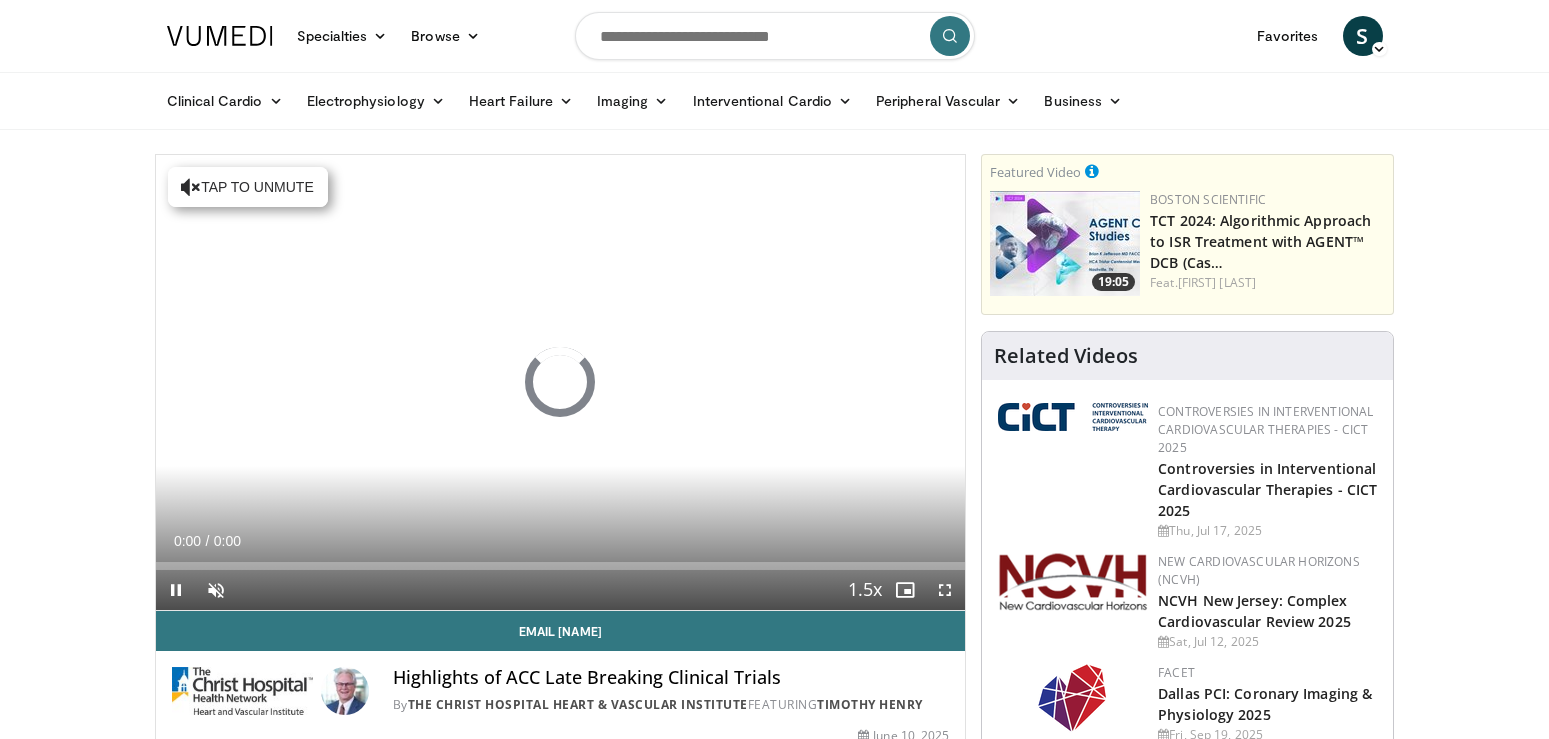 scroll, scrollTop: 0, scrollLeft: 0, axis: both 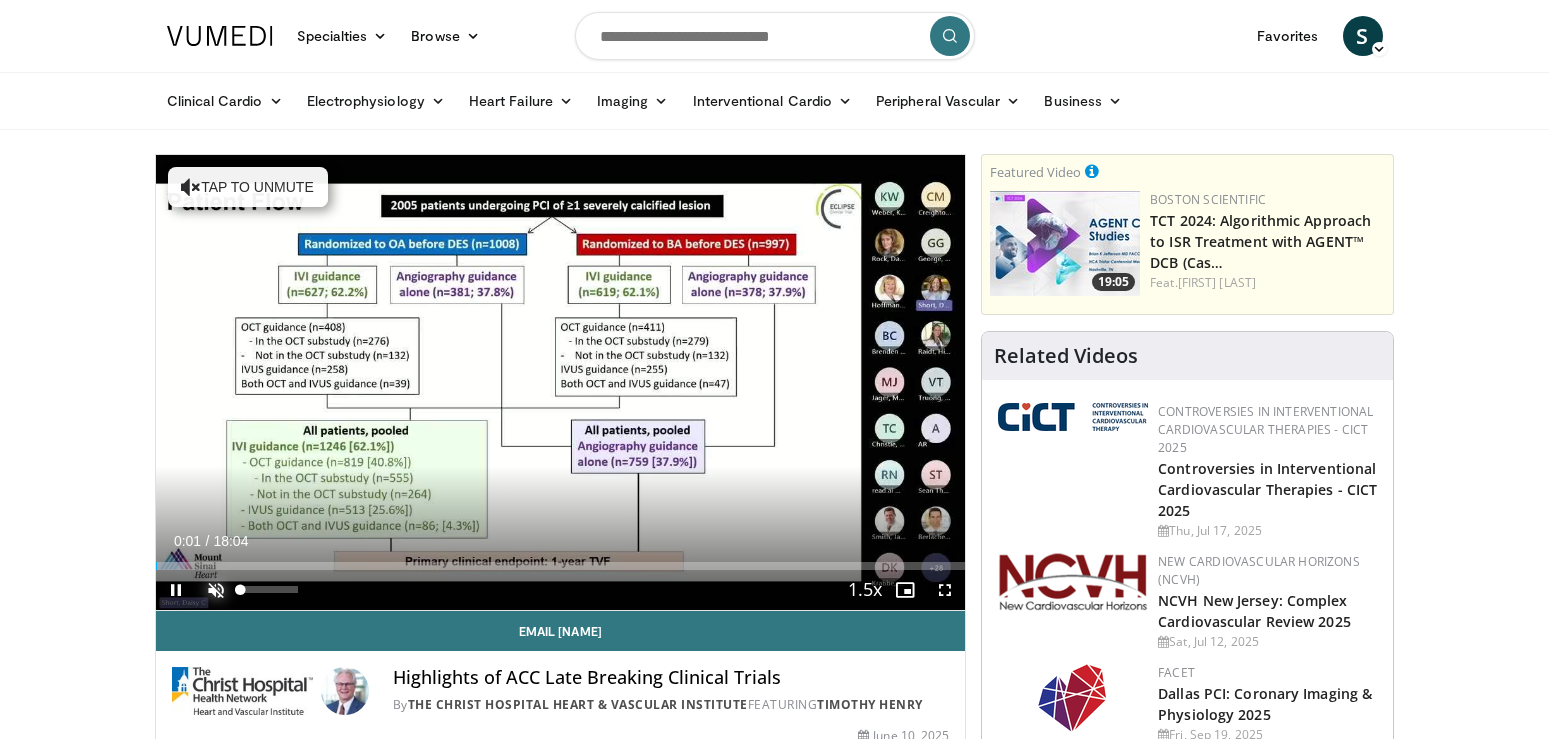 click at bounding box center (216, 590) 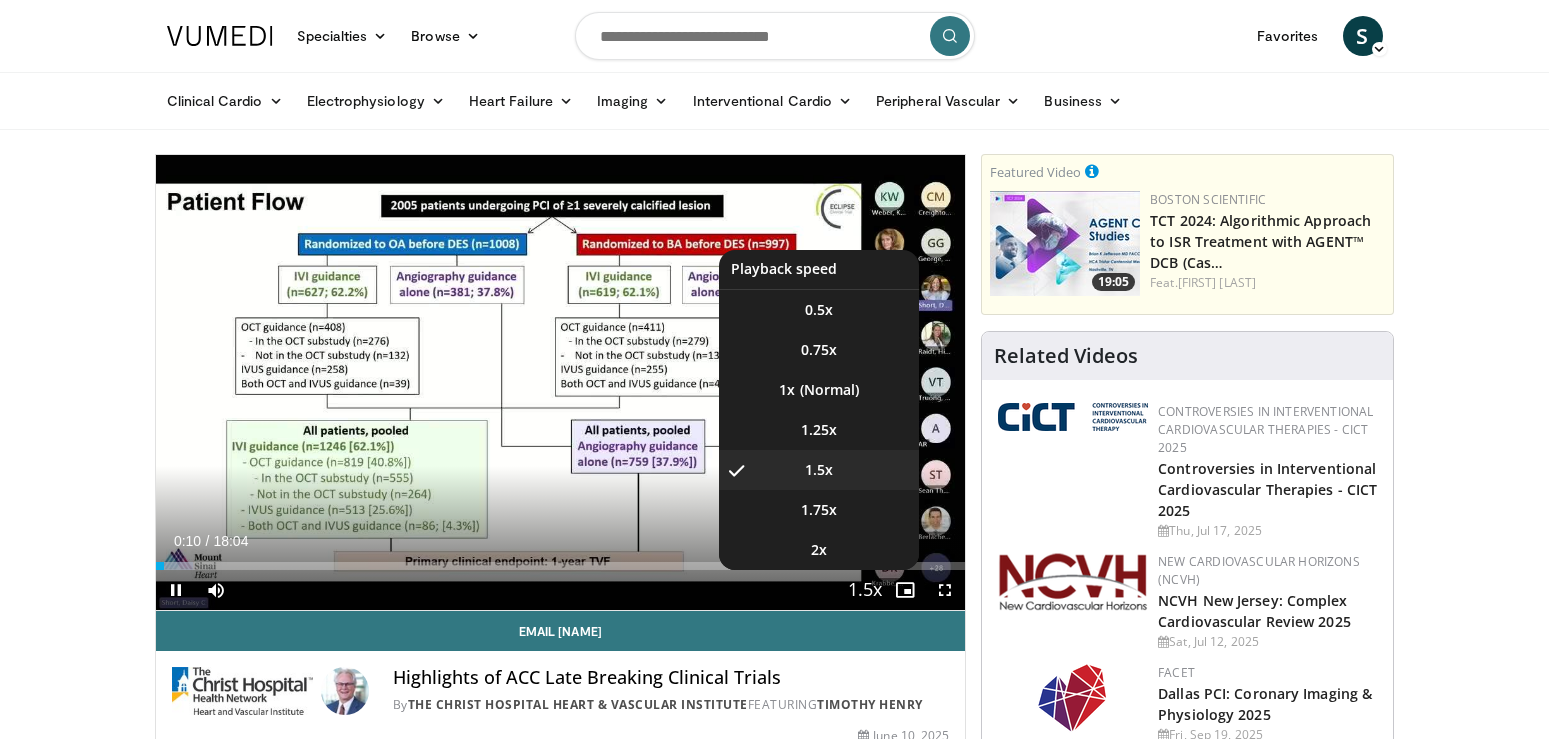 click at bounding box center [865, 591] 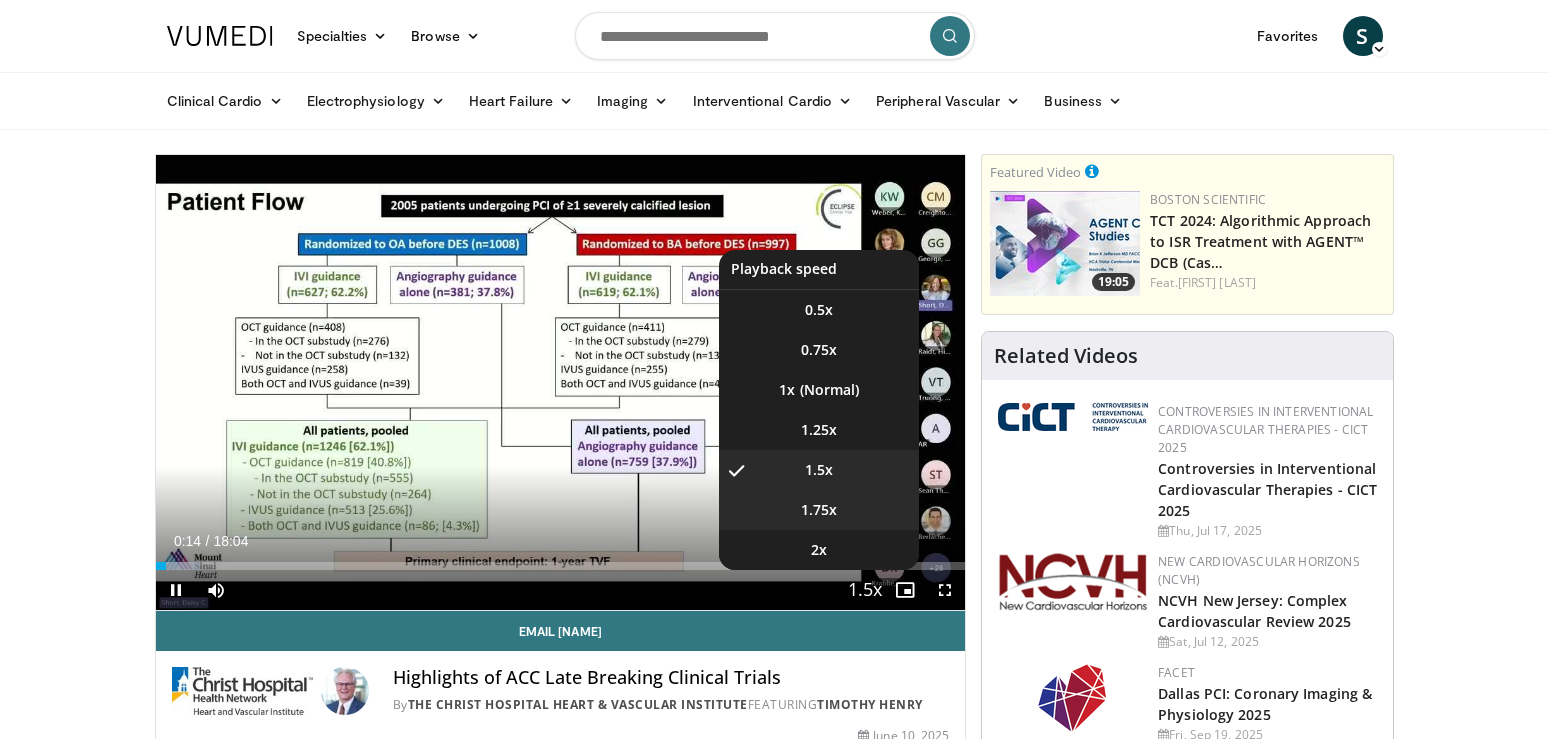 click on "1.75x" at bounding box center (819, 310) 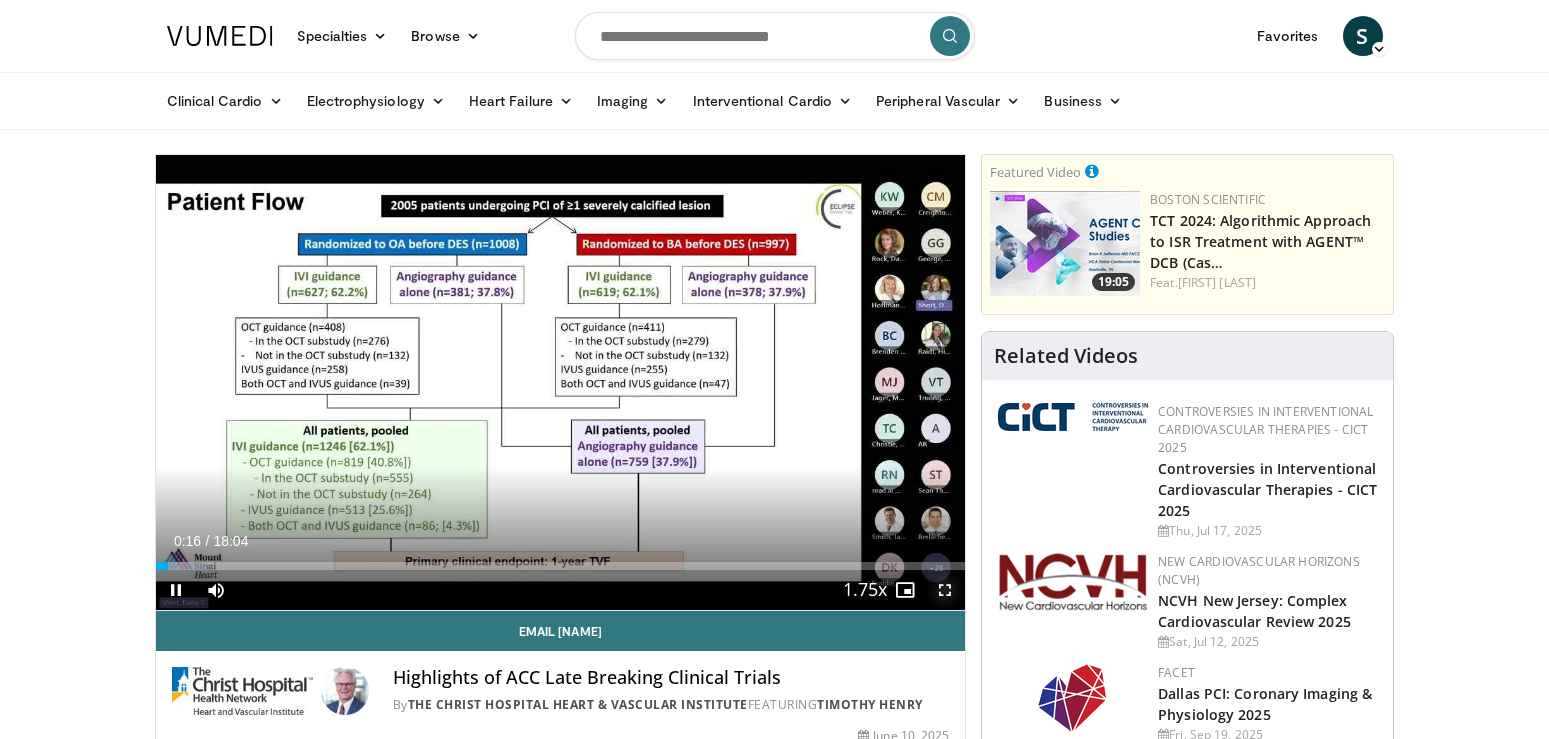 click at bounding box center (945, 590) 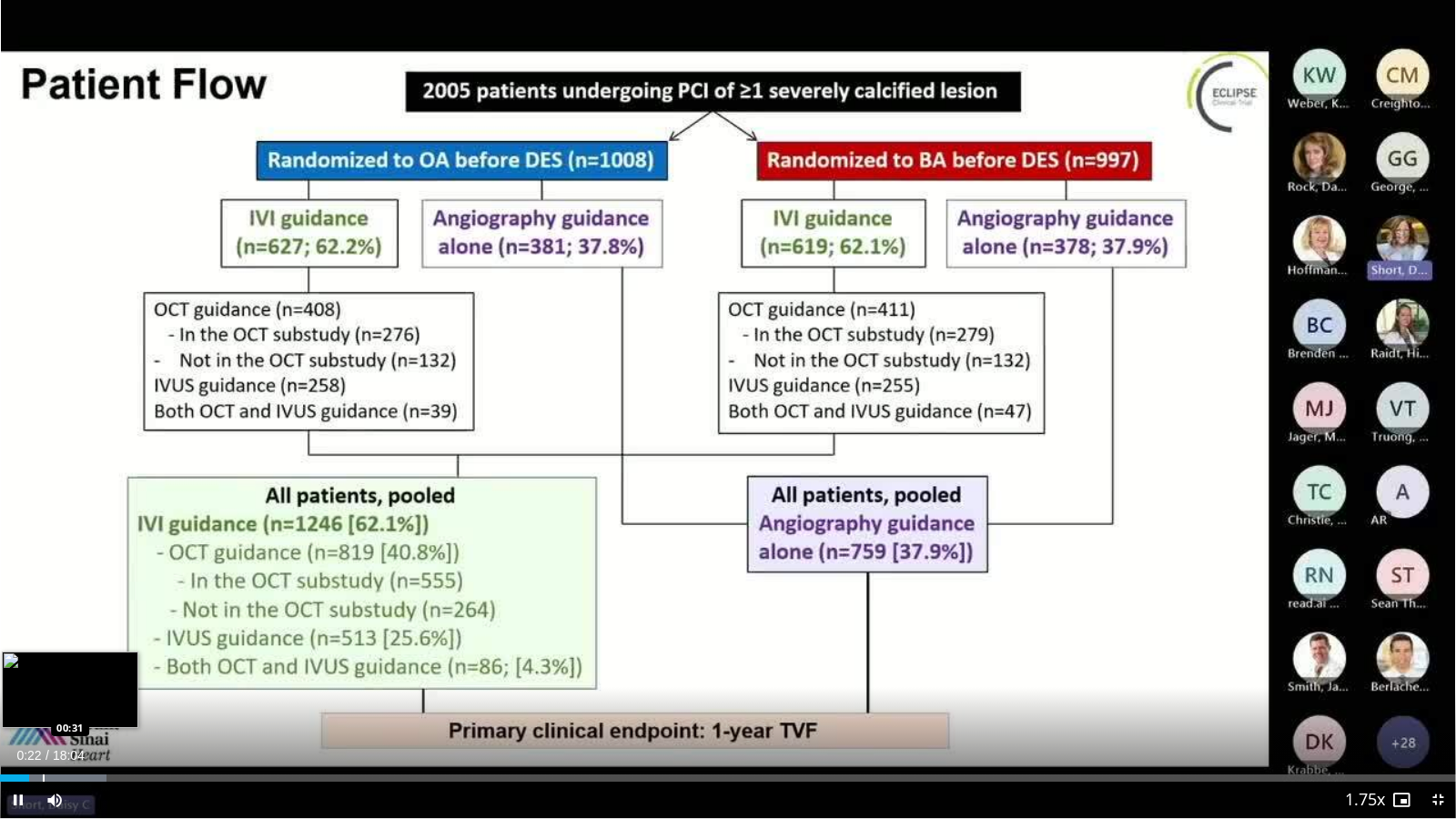 click at bounding box center [44, 778] 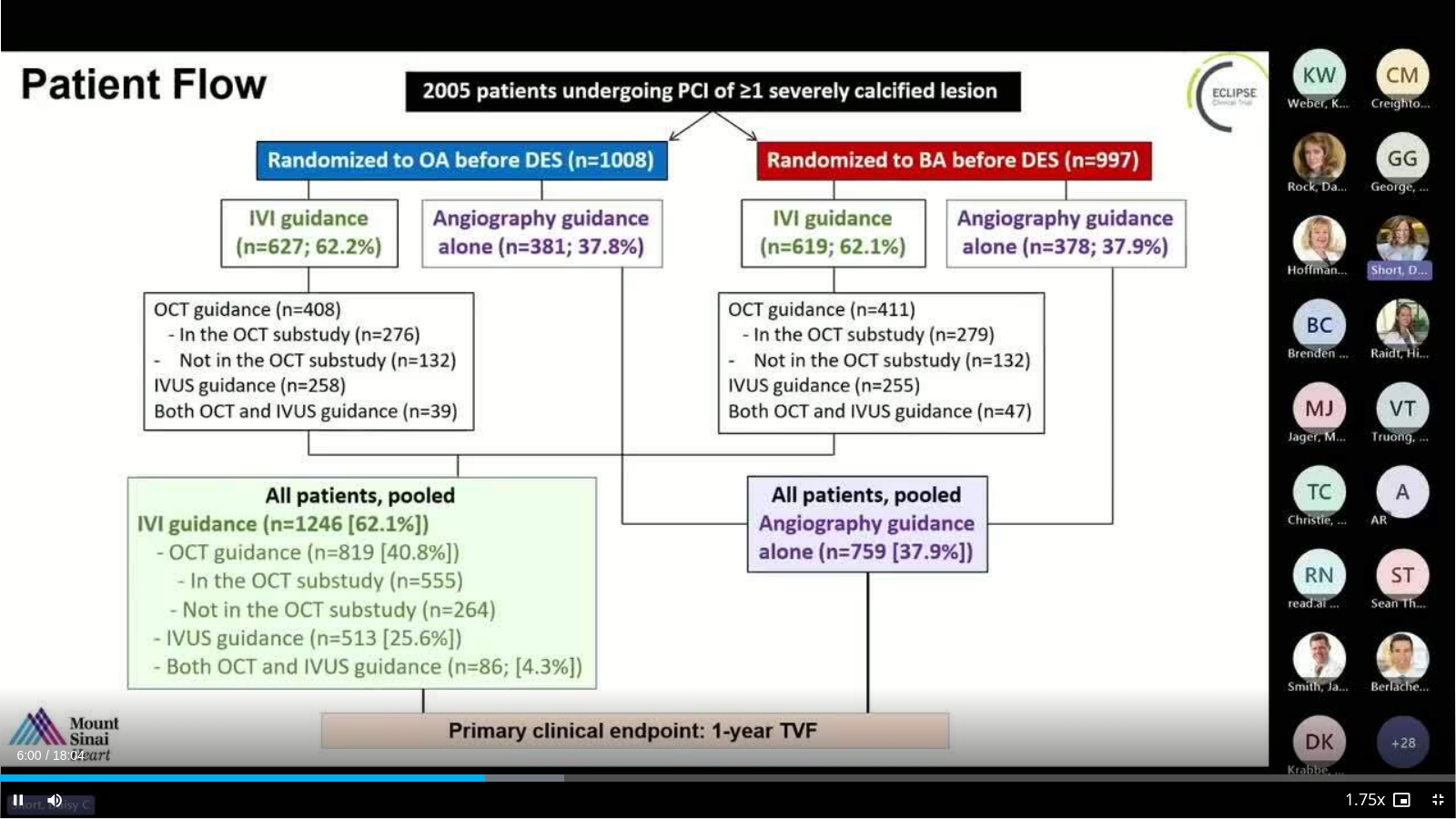 click on "Current Time  6:00 / Duration  18:04 Pause Skip Backward Skip Forward Mute 100% Loaded :  38.78% 06:01 05:24 Stream Type  LIVE Seek to live, currently behind live LIVE   1.75x Playback Rate 0.5x 0.75x 1x 1.25x 1.5x 1.75x , selected 2x Chapters Chapters Descriptions descriptions off , selected Captions captions settings , opens captions settings dialog captions off , selected Audio Track en (Main) , selected Exit Fullscreen Enable picture-in-picture mode" at bounding box center [728, 800] 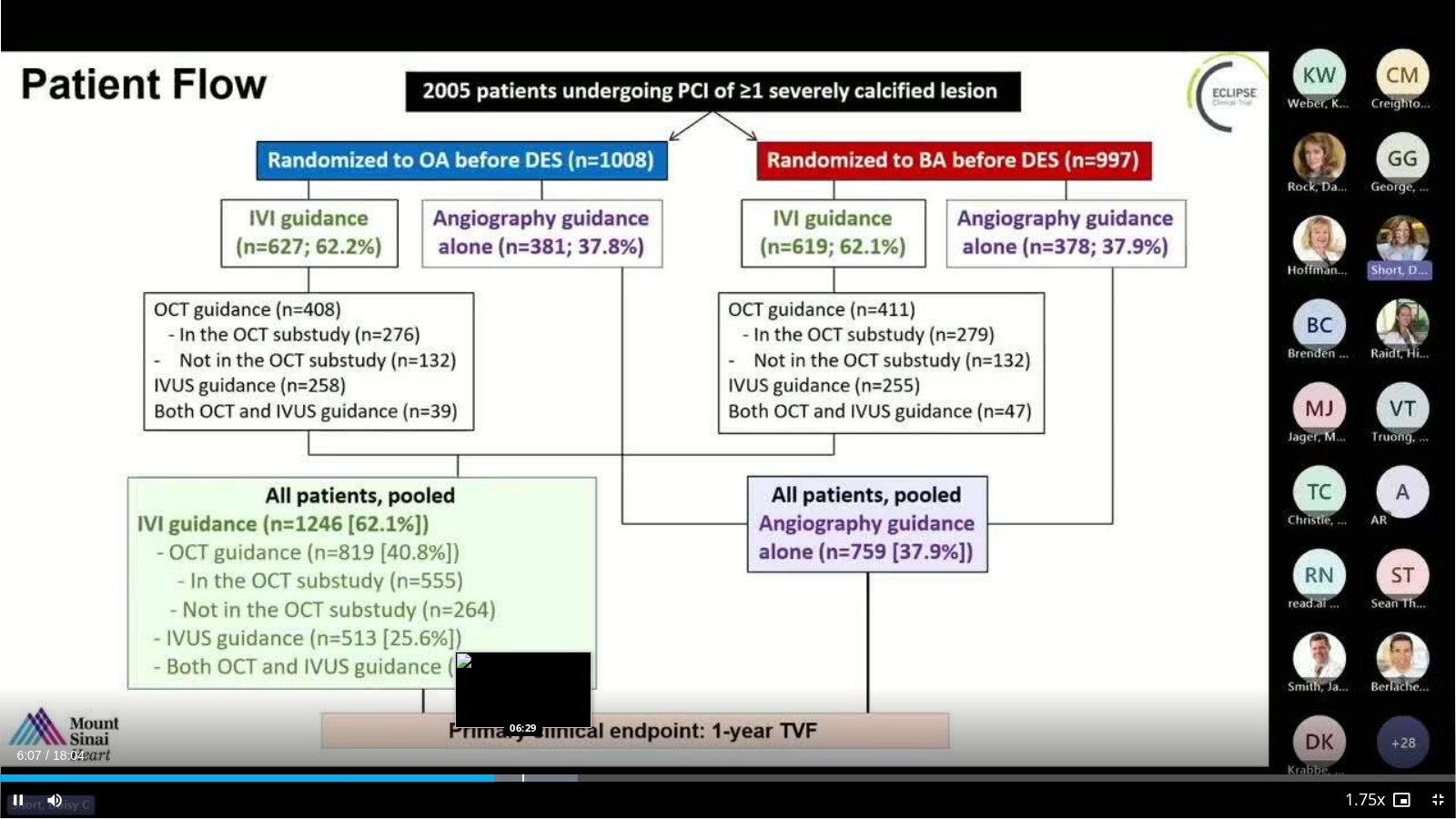 click at bounding box center [523, 778] 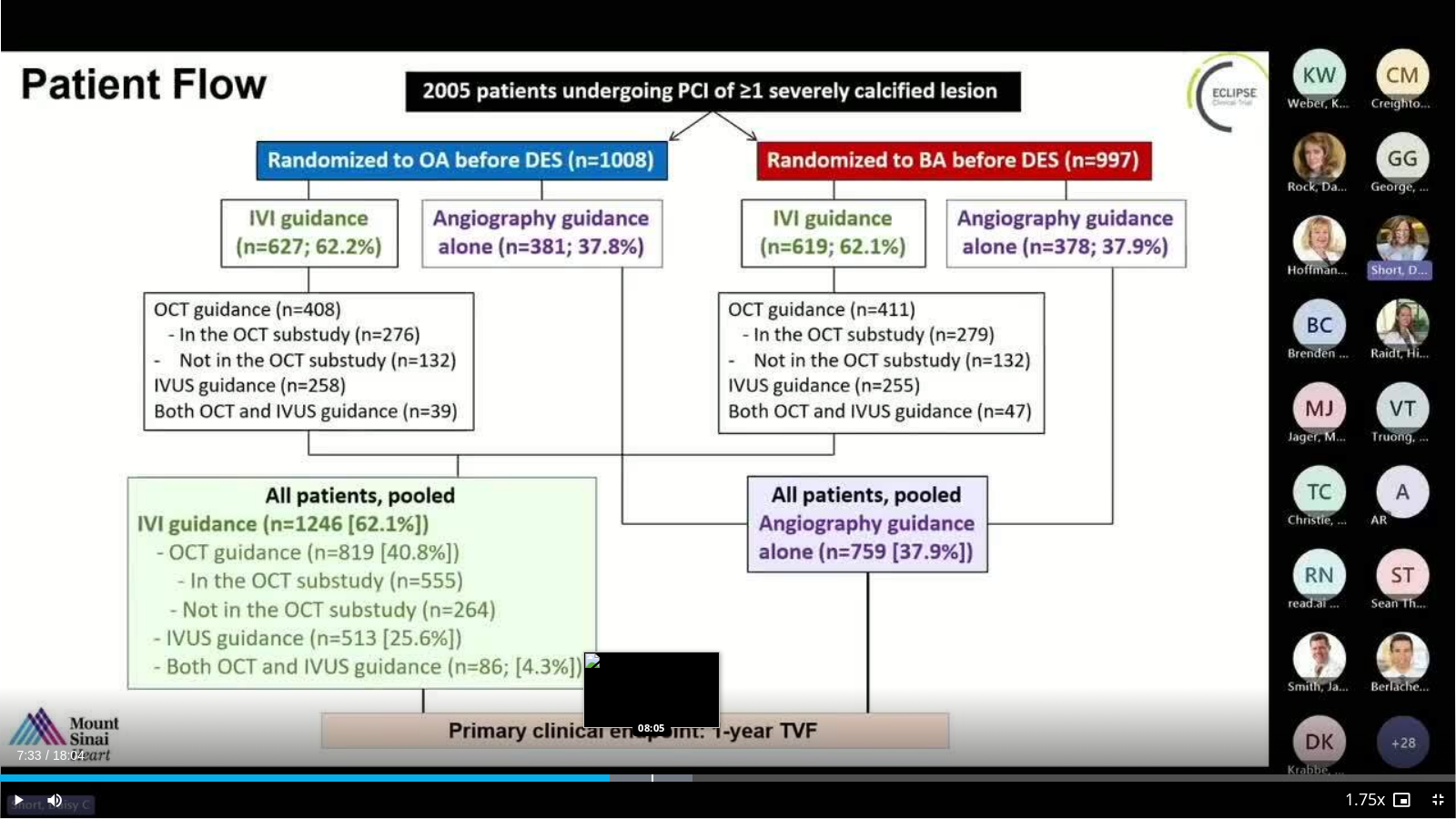 click at bounding box center [652, 778] 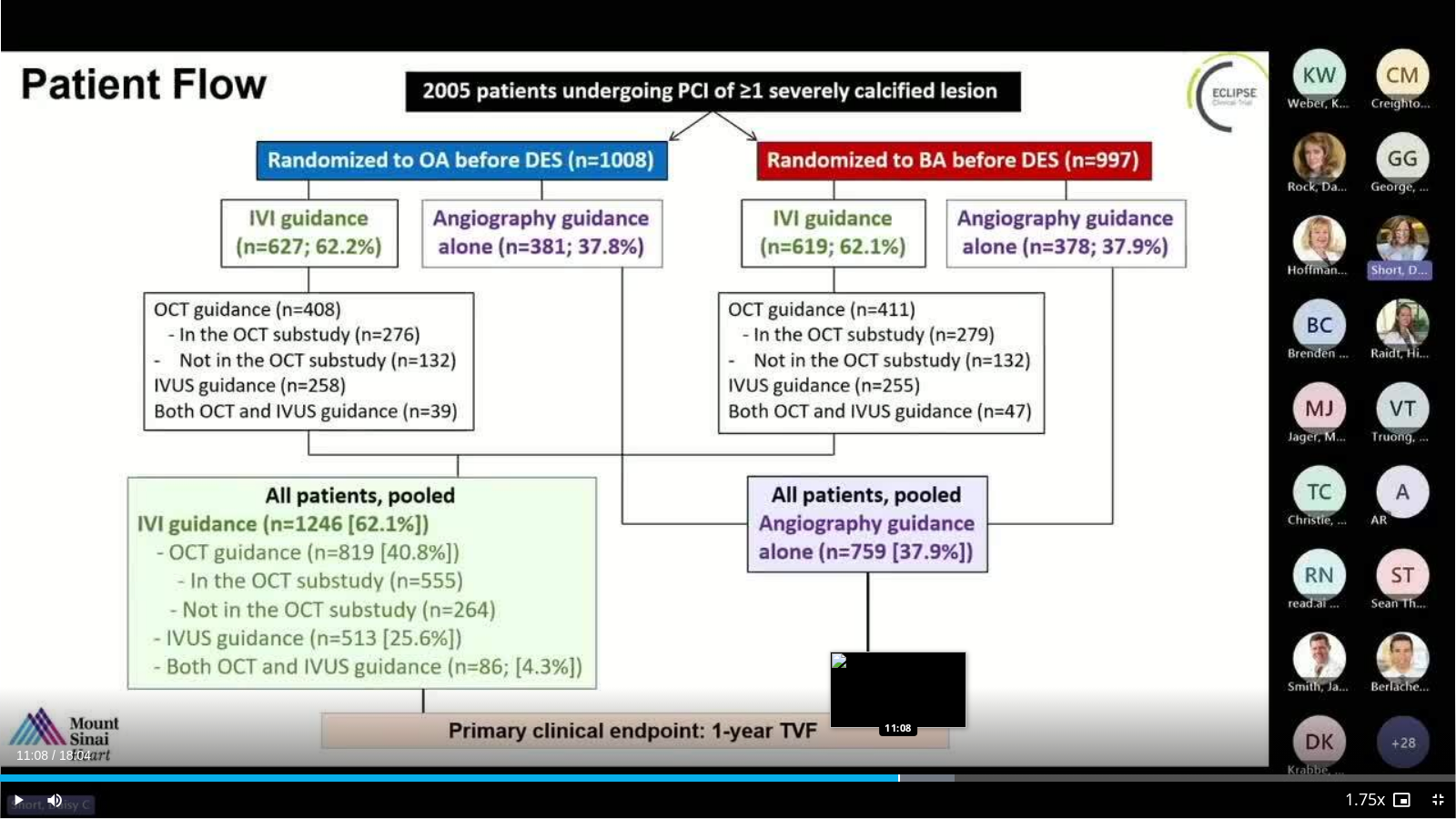 click at bounding box center [899, 778] 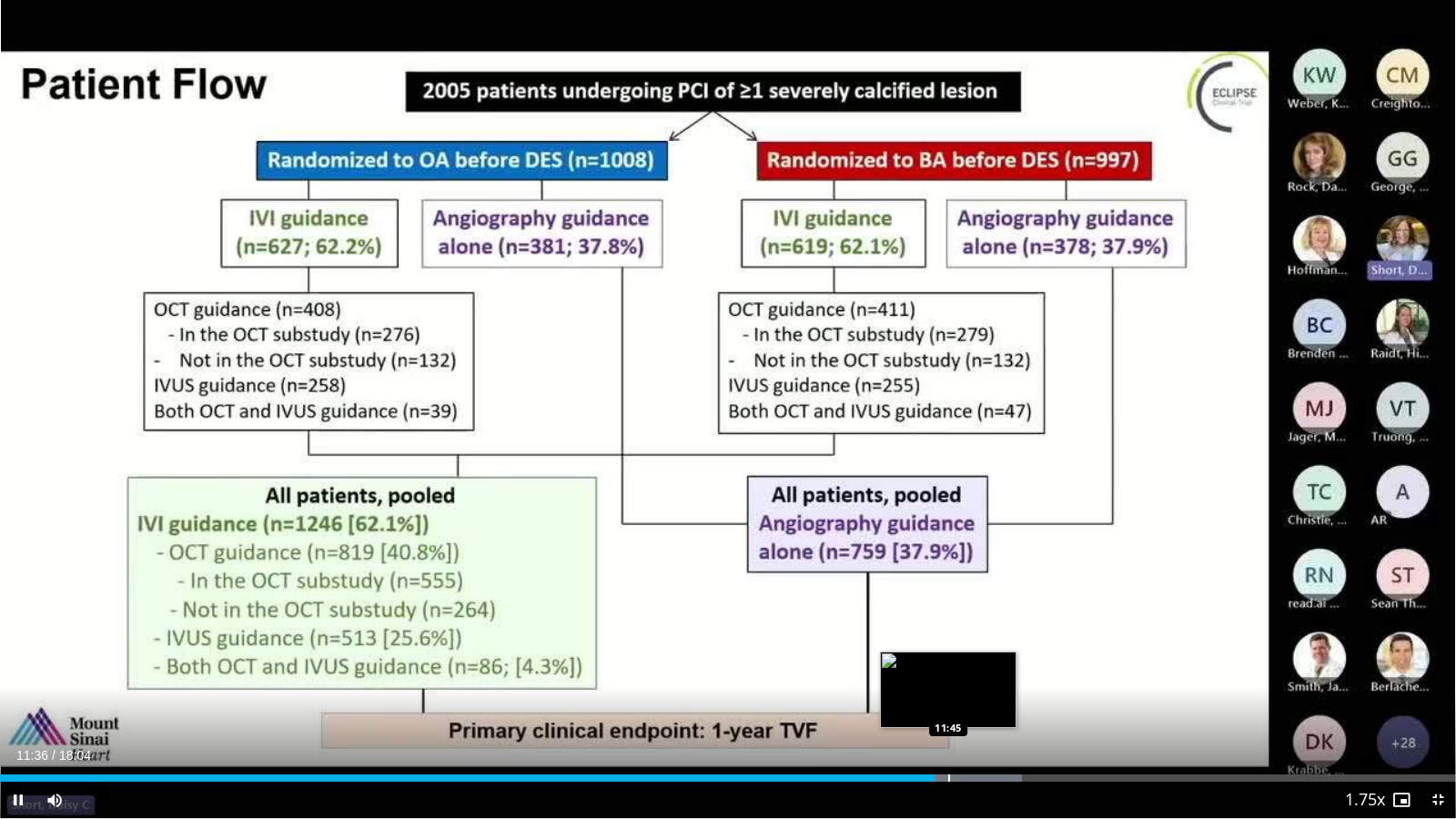 click at bounding box center [949, 778] 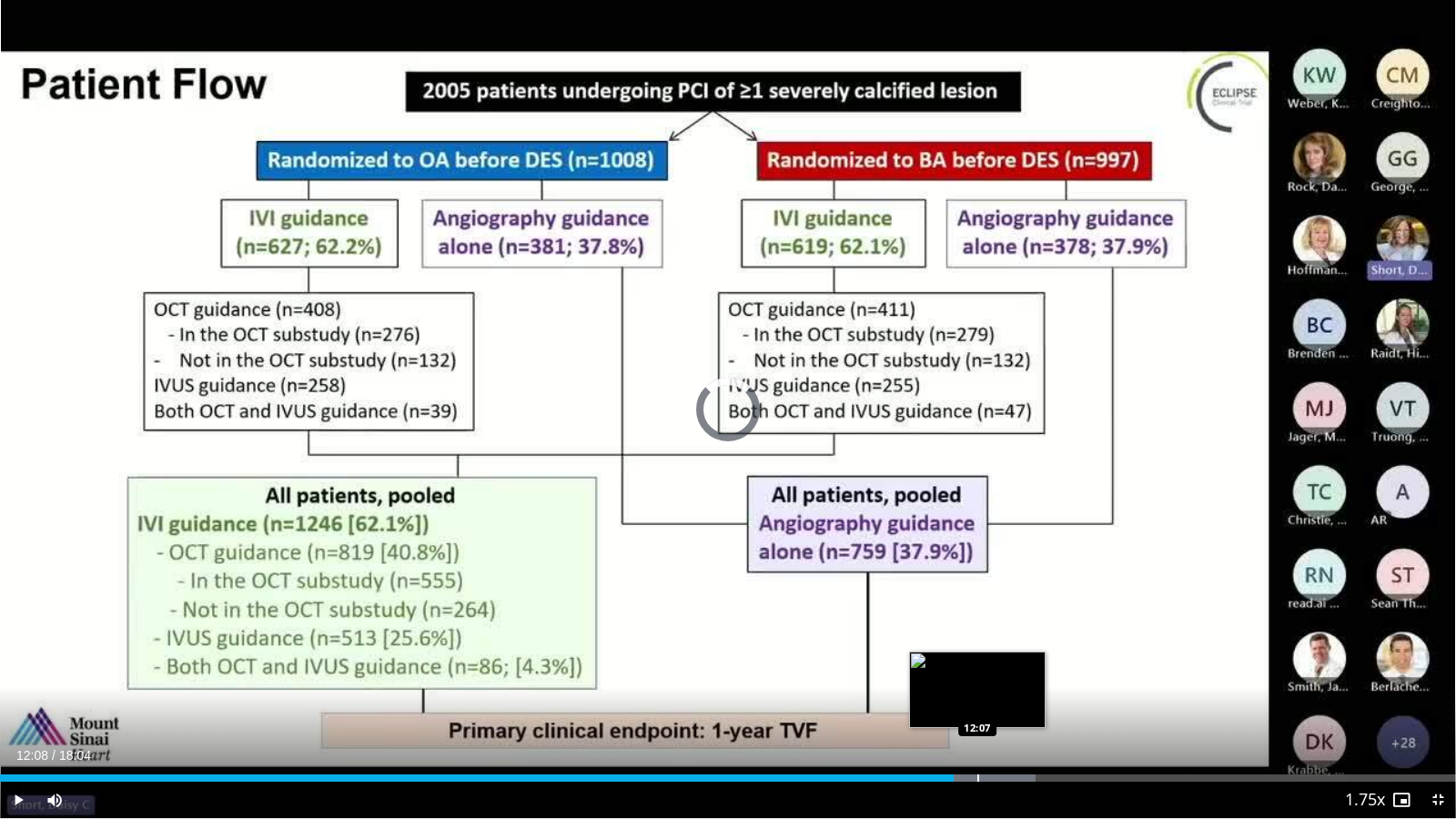 click at bounding box center (978, 778) 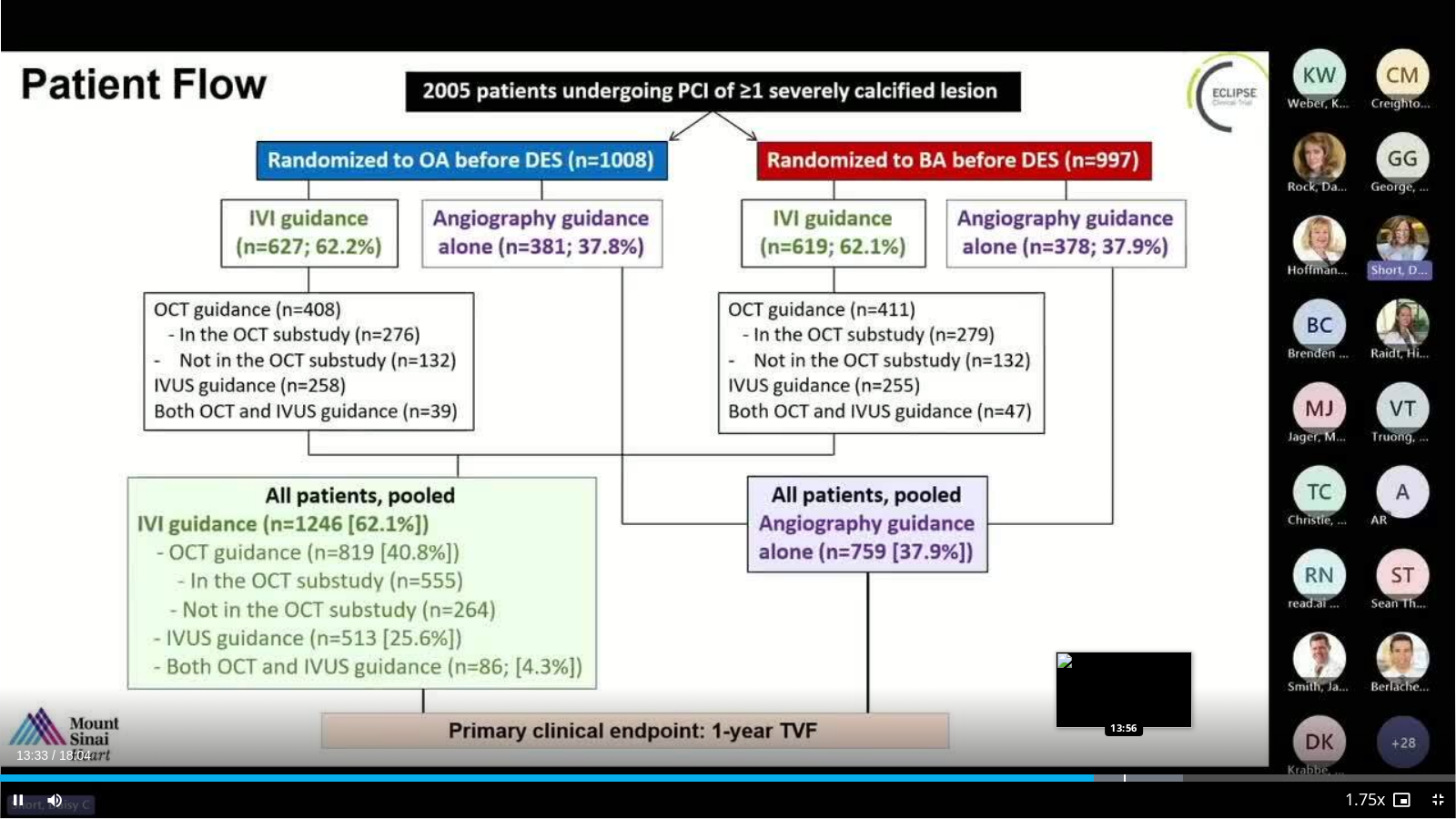 click at bounding box center [1125, 778] 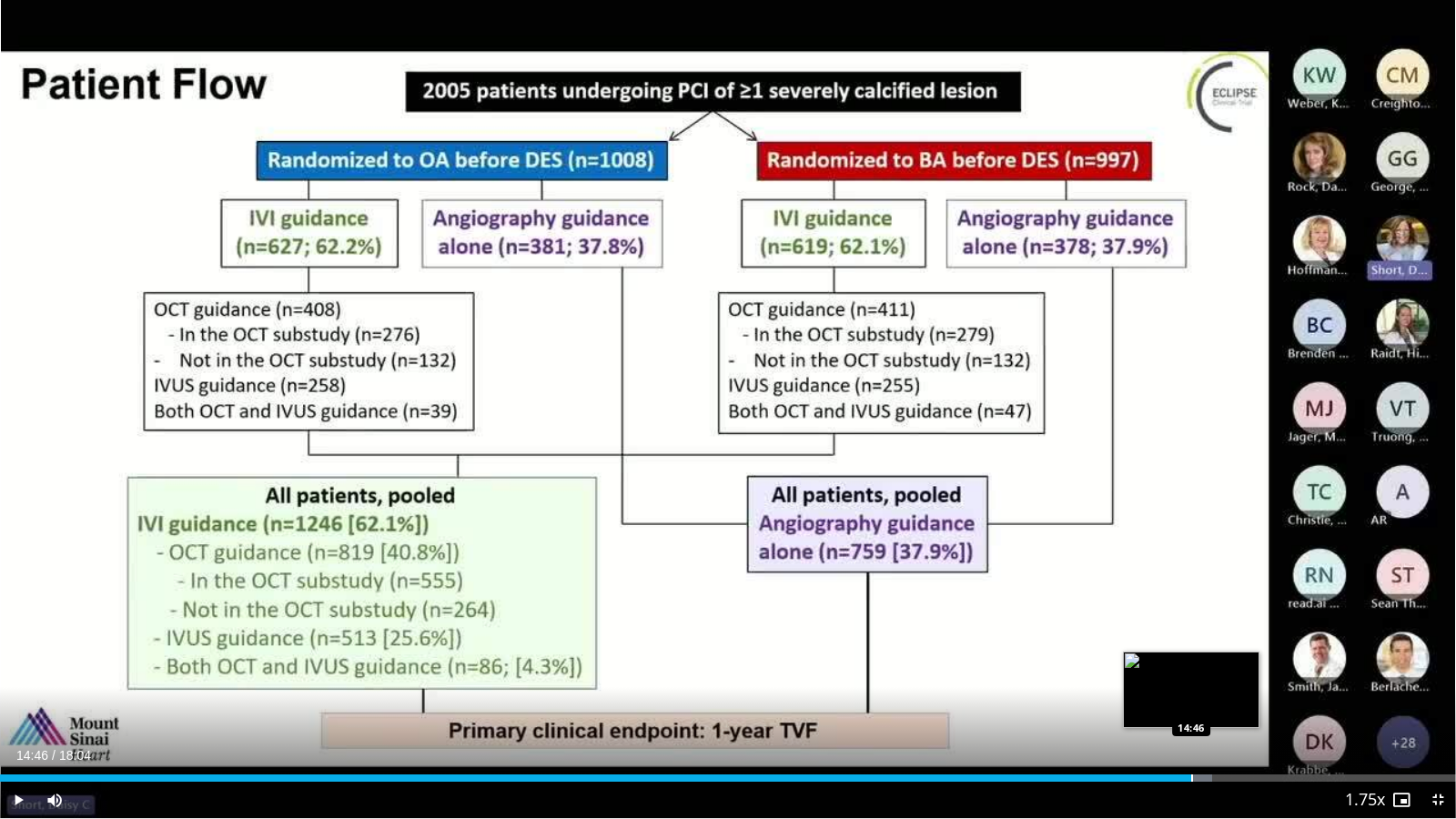 click at bounding box center [1192, 778] 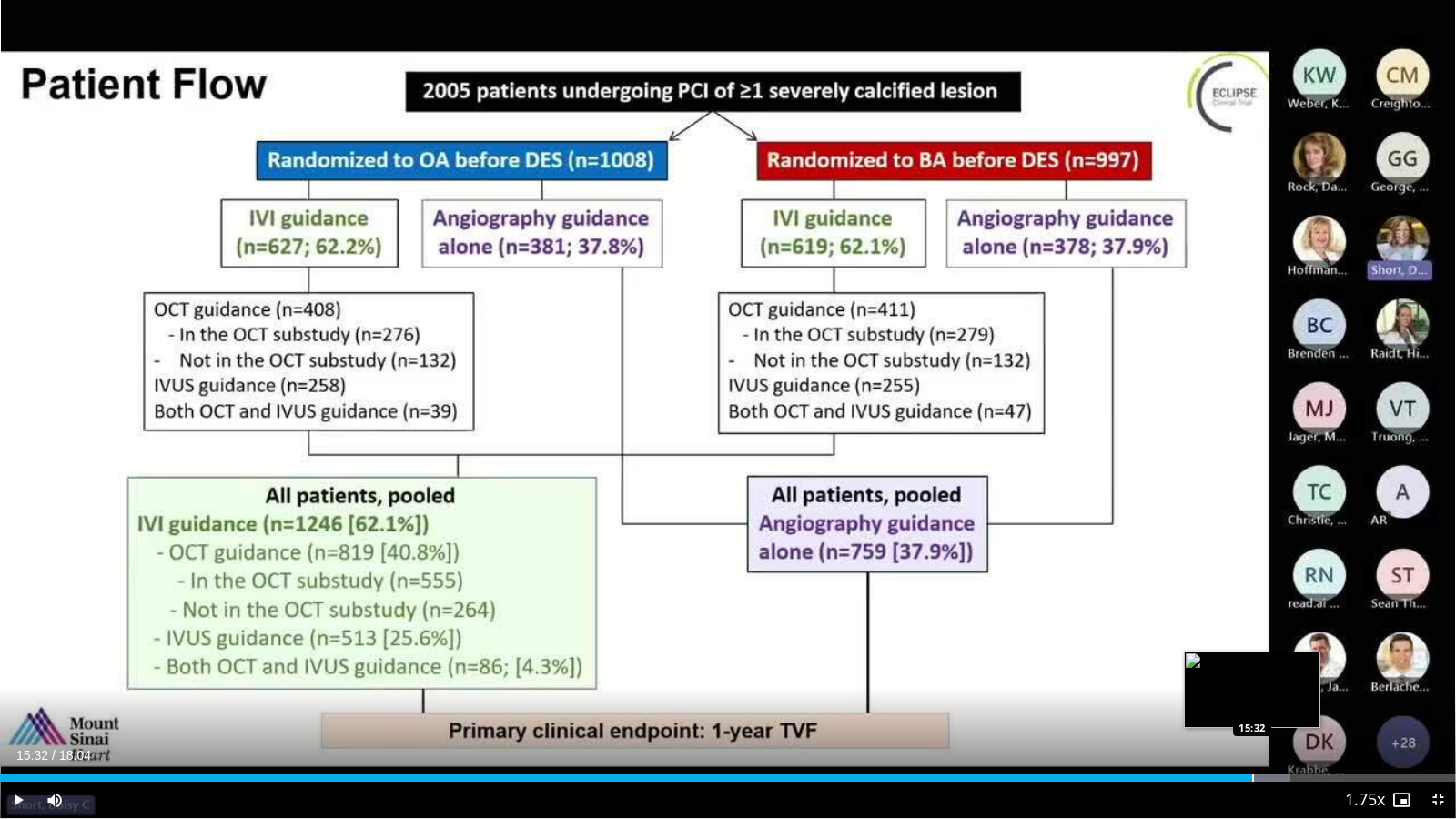 click at bounding box center (1253, 778) 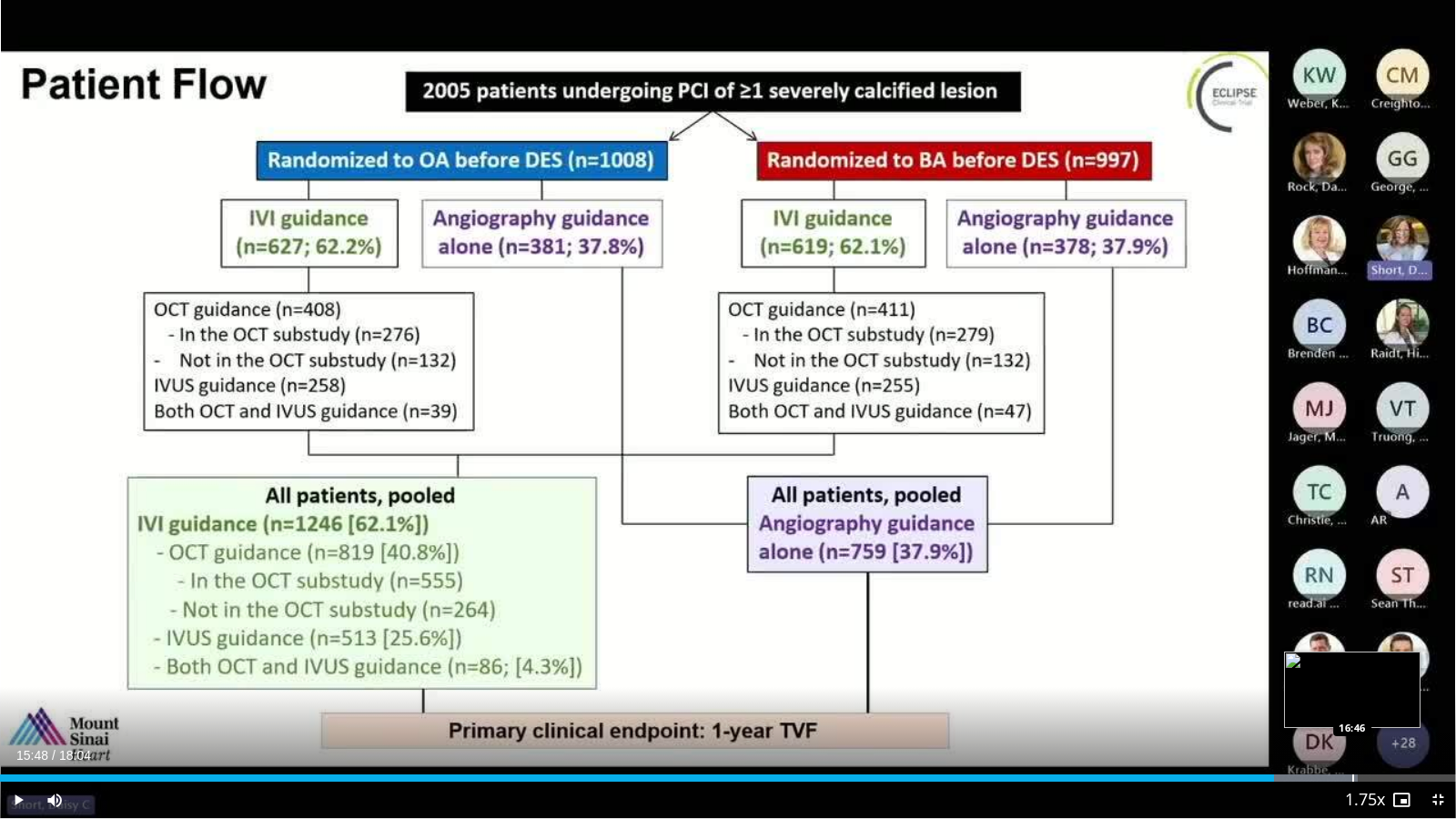 click at bounding box center (1353, 778) 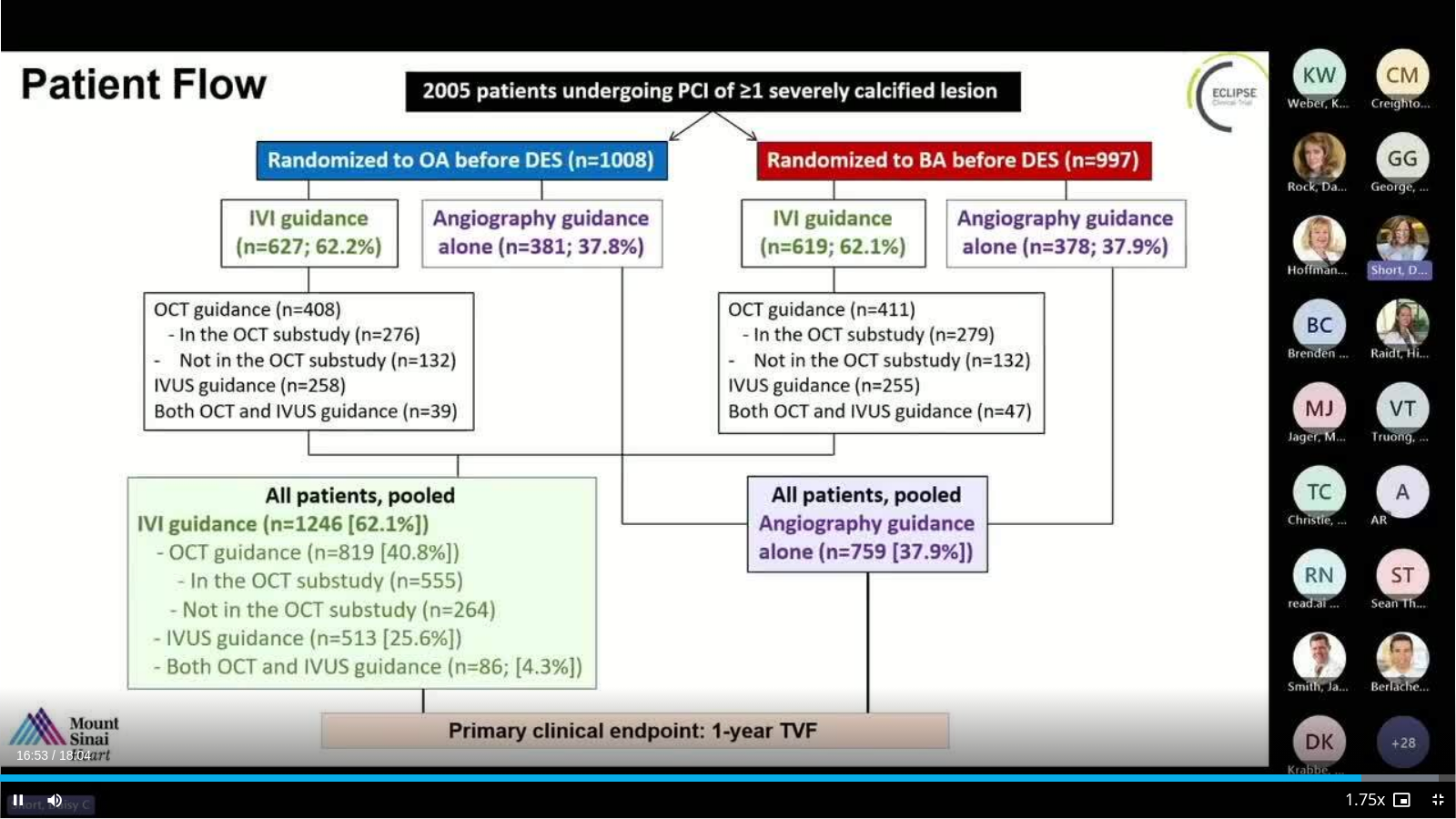 click on "Current Time  16:53 / Duration  18:04 Pause Skip Backward Skip Forward Mute 100% Loaded :  98.81% 16:53 15:51 Stream Type  LIVE Seek to live, currently behind live LIVE   1.75x Playback Rate 0.5x 0.75x 1x 1.25x 1.5x 1.75x , selected 2x Chapters Chapters Descriptions descriptions off , selected Captions captions settings , opens captions settings dialog captions off , selected Audio Track en (Main) , selected Exit Fullscreen Enable picture-in-picture mode" at bounding box center [728, 800] 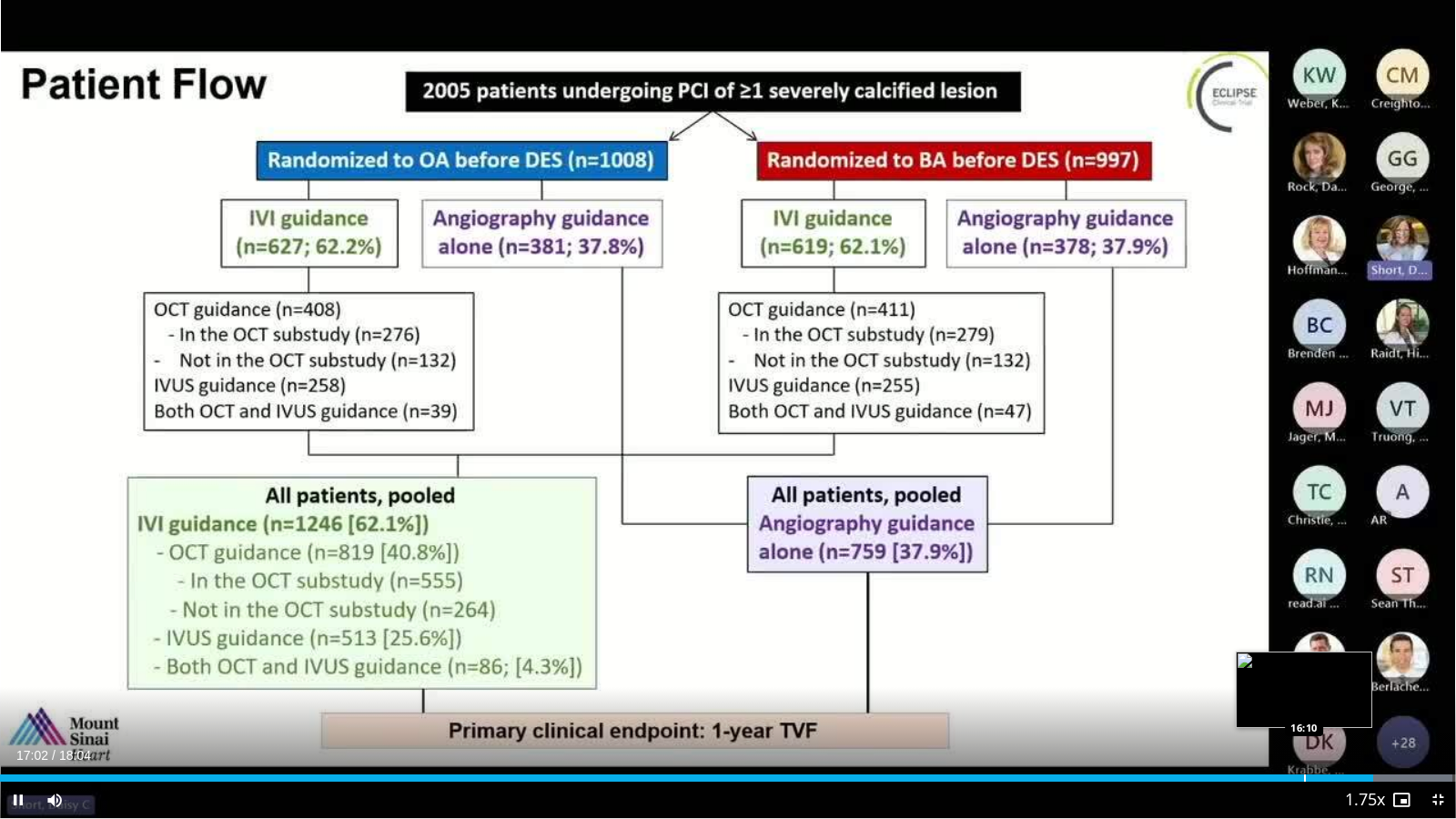 click on "**********" at bounding box center (728, 410) 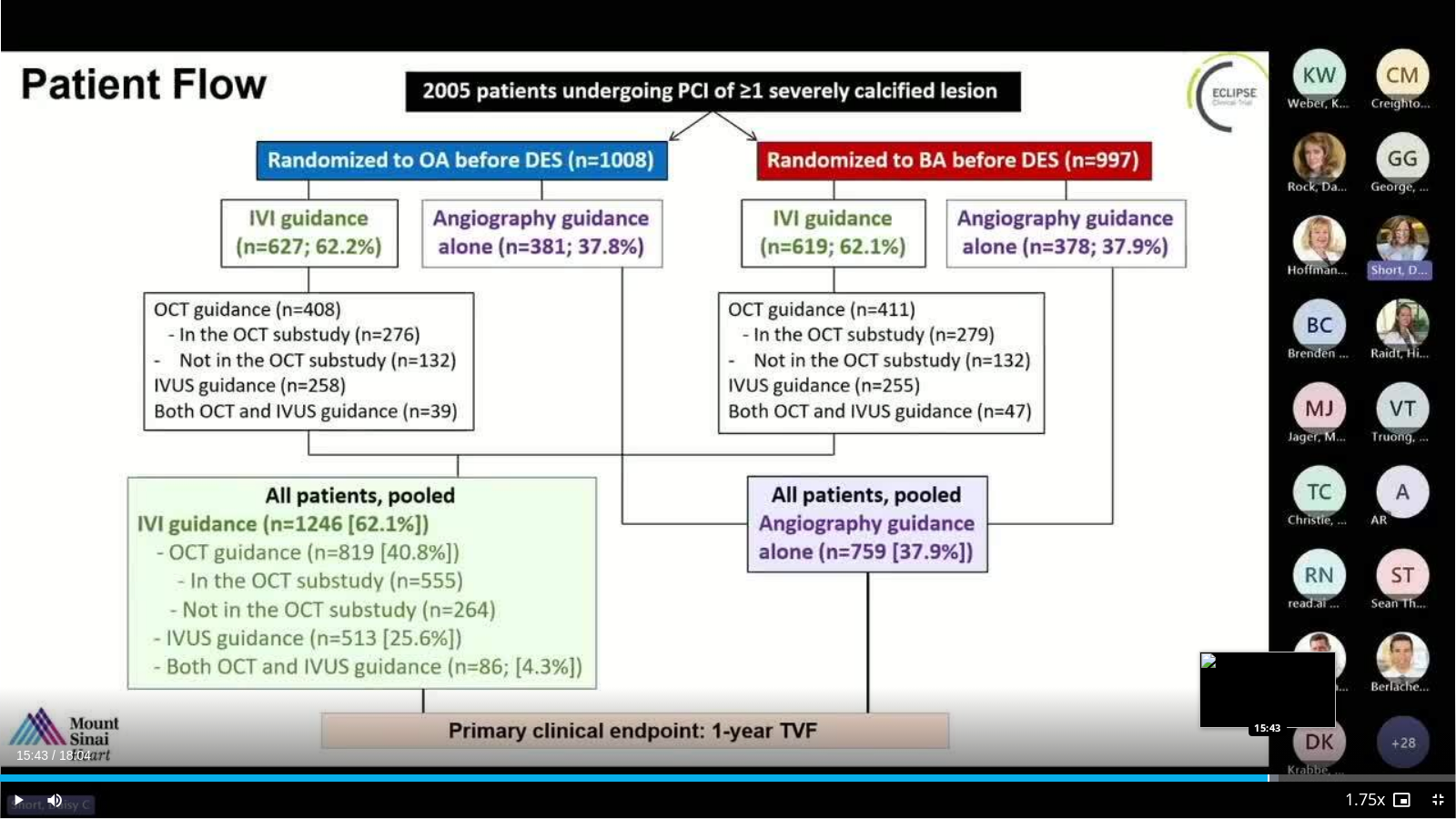 click on "Loaded :  87.84% 15:43 15:43" at bounding box center [728, 778] 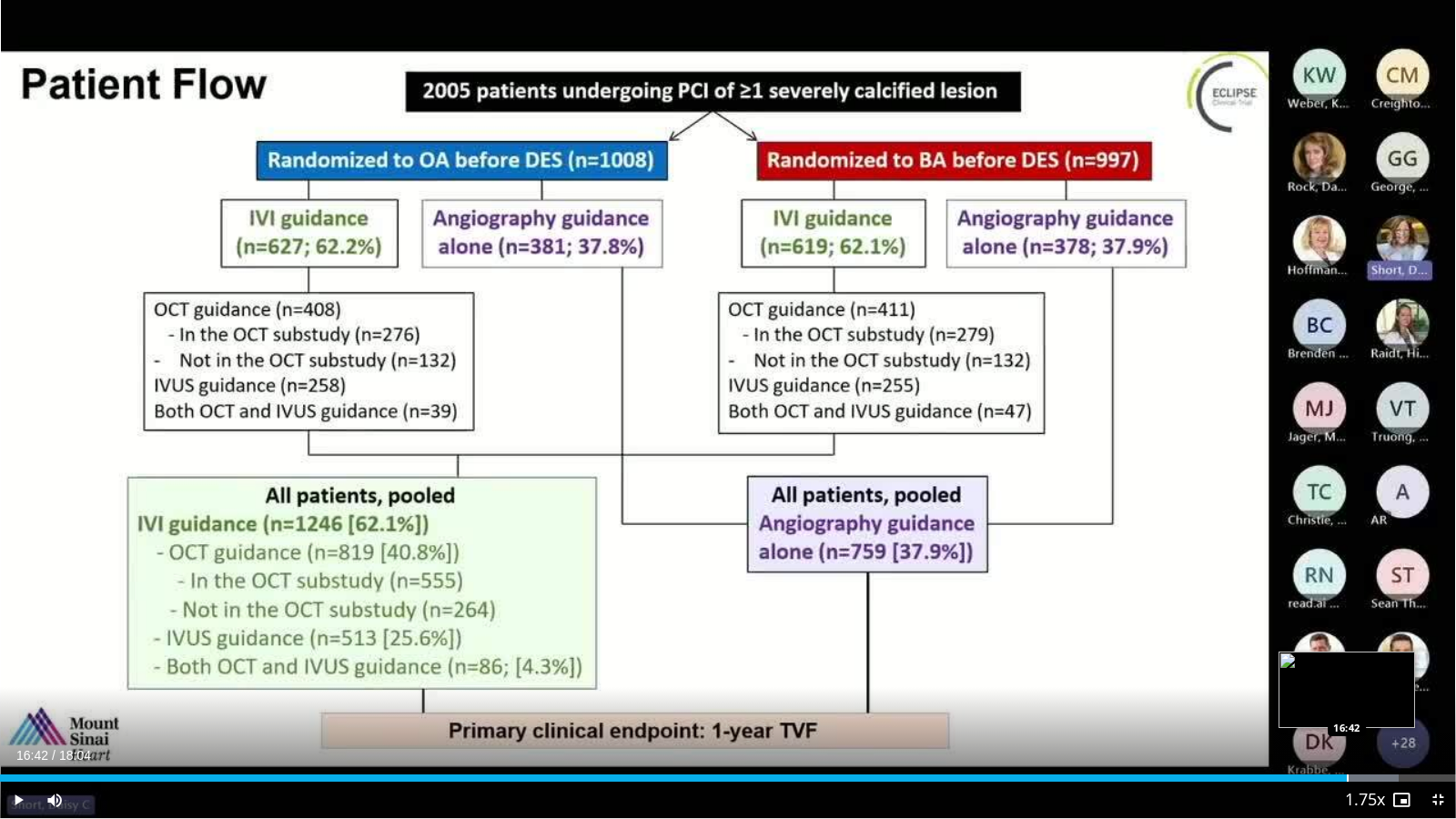 click at bounding box center (1348, 778) 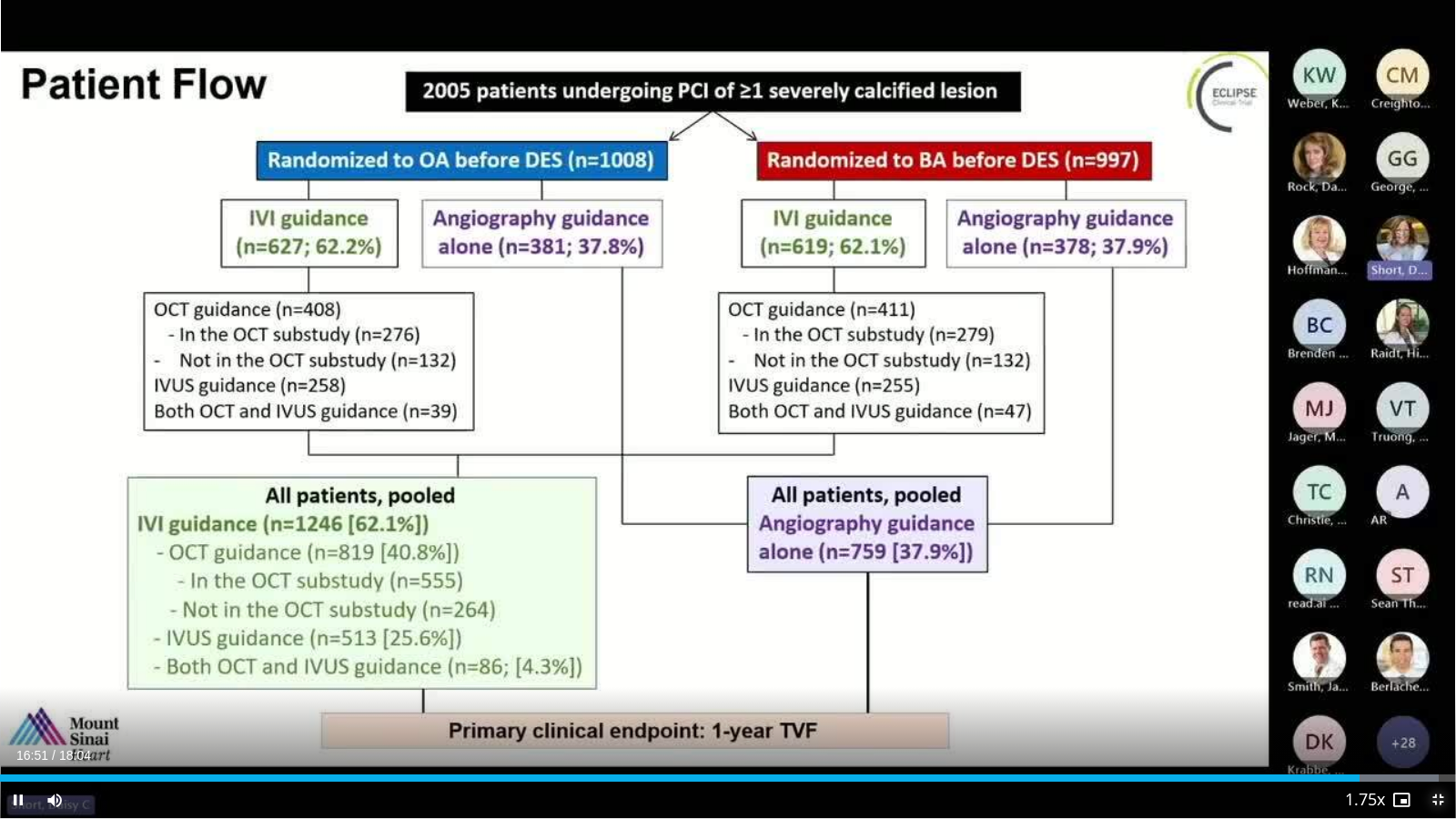 click at bounding box center [1438, 800] 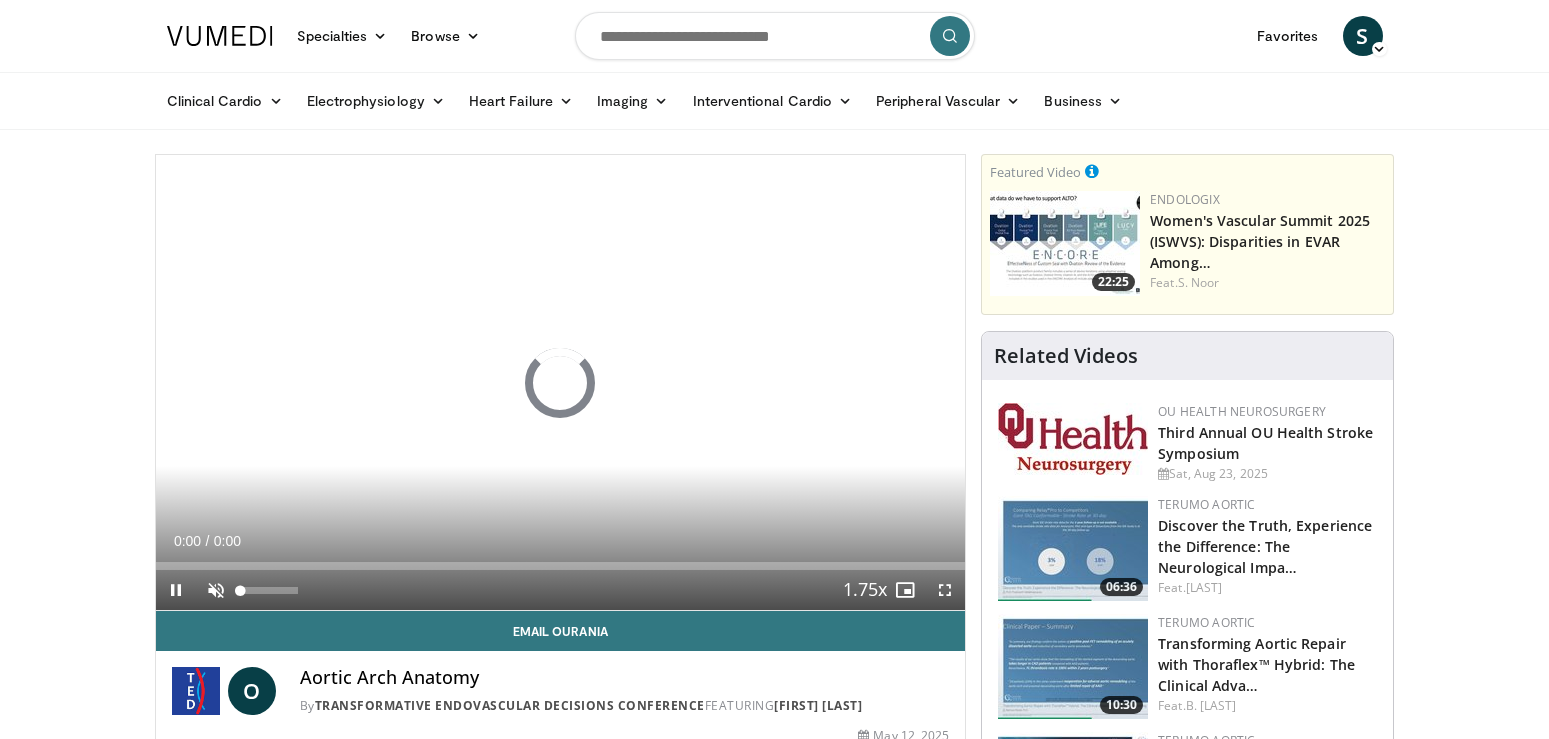 scroll, scrollTop: 0, scrollLeft: 0, axis: both 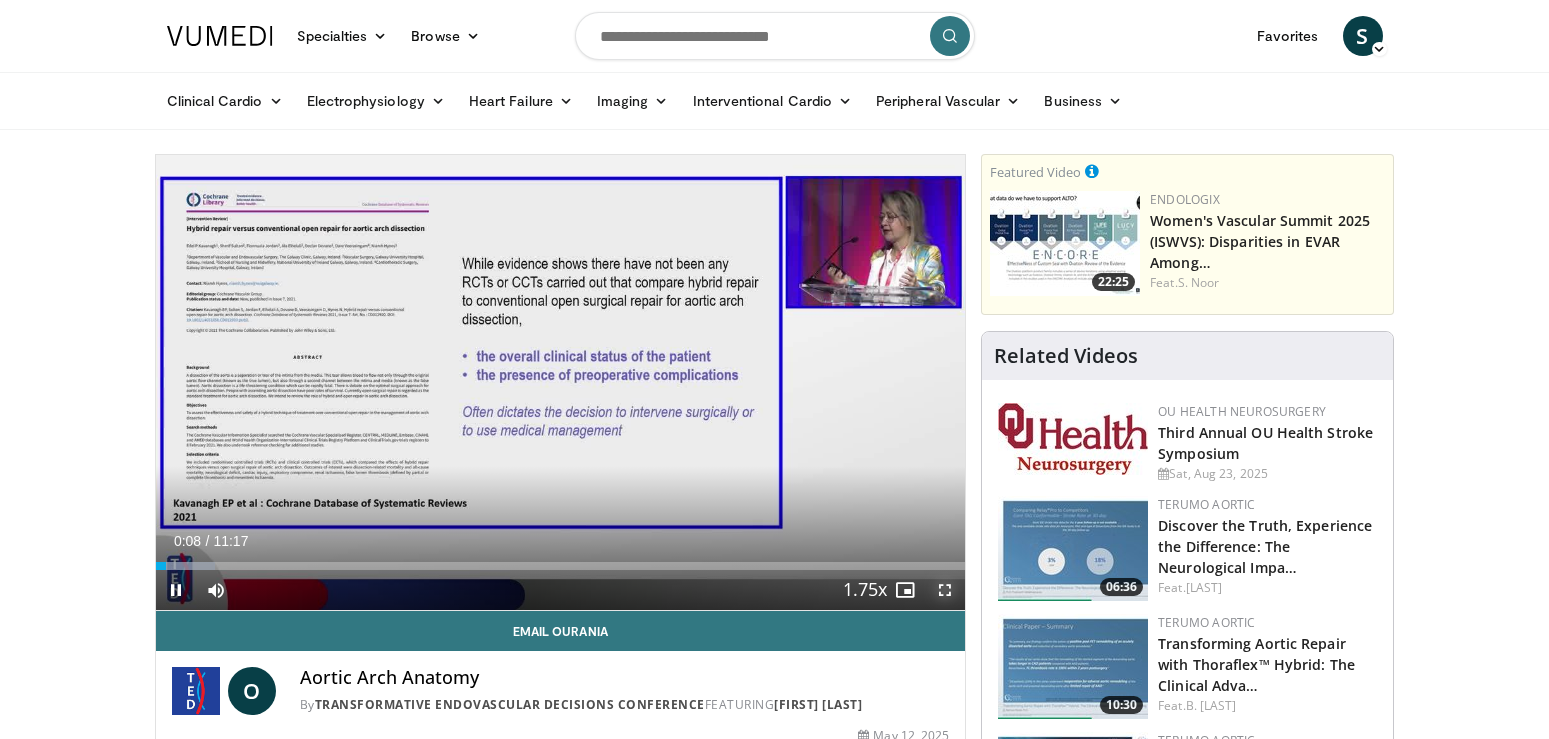 click at bounding box center [945, 590] 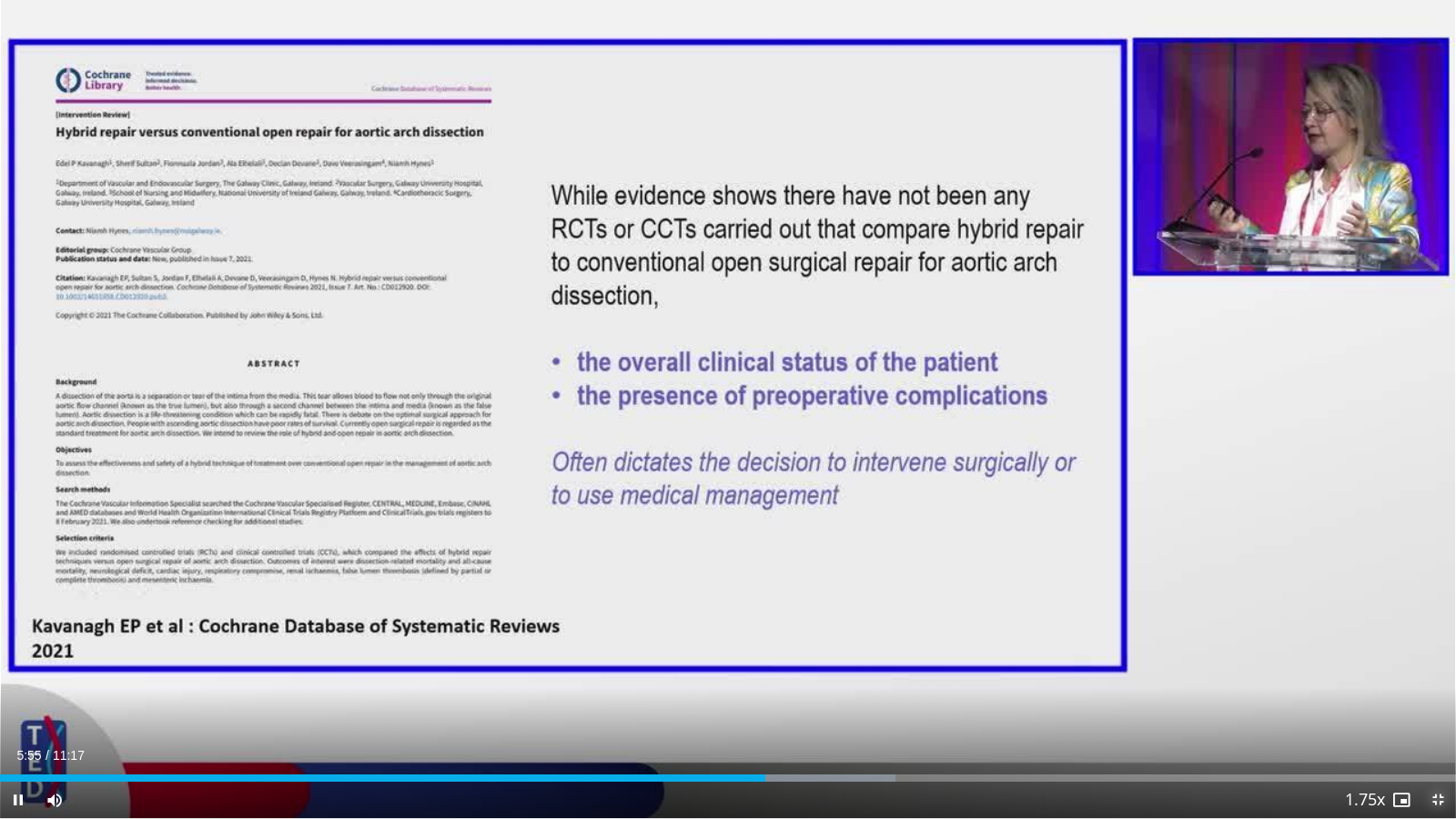 click at bounding box center (1438, 800) 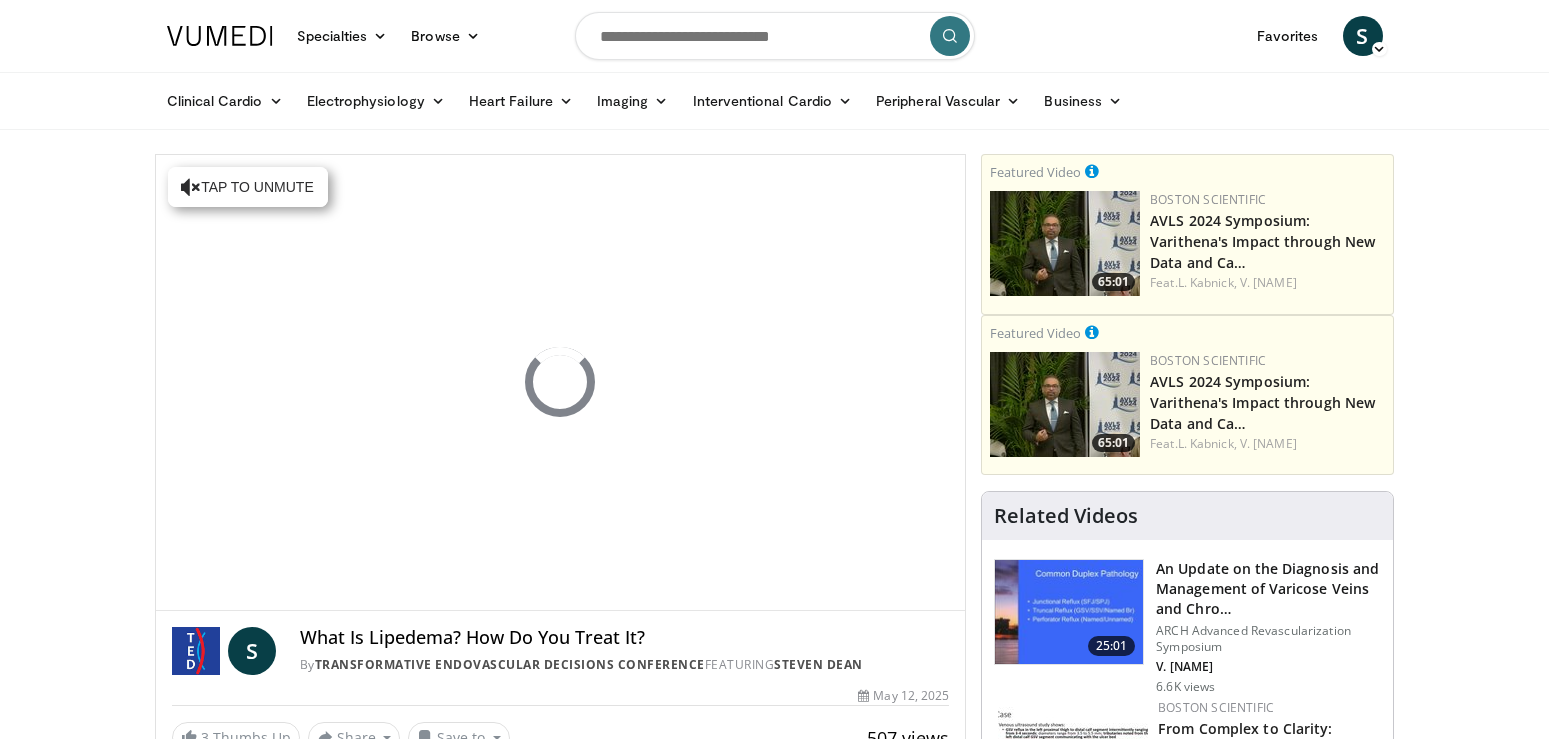scroll, scrollTop: 0, scrollLeft: 0, axis: both 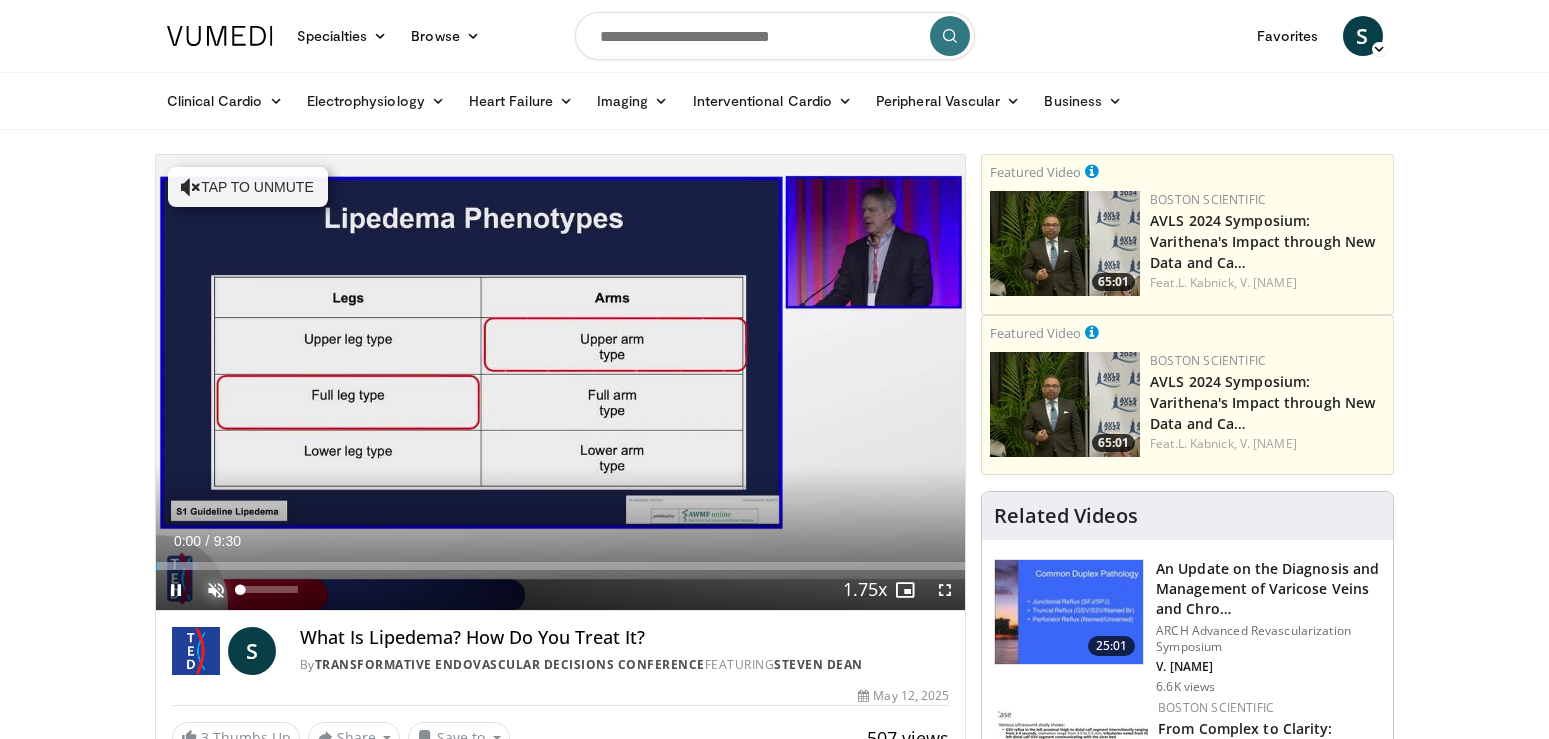 click at bounding box center [216, 590] 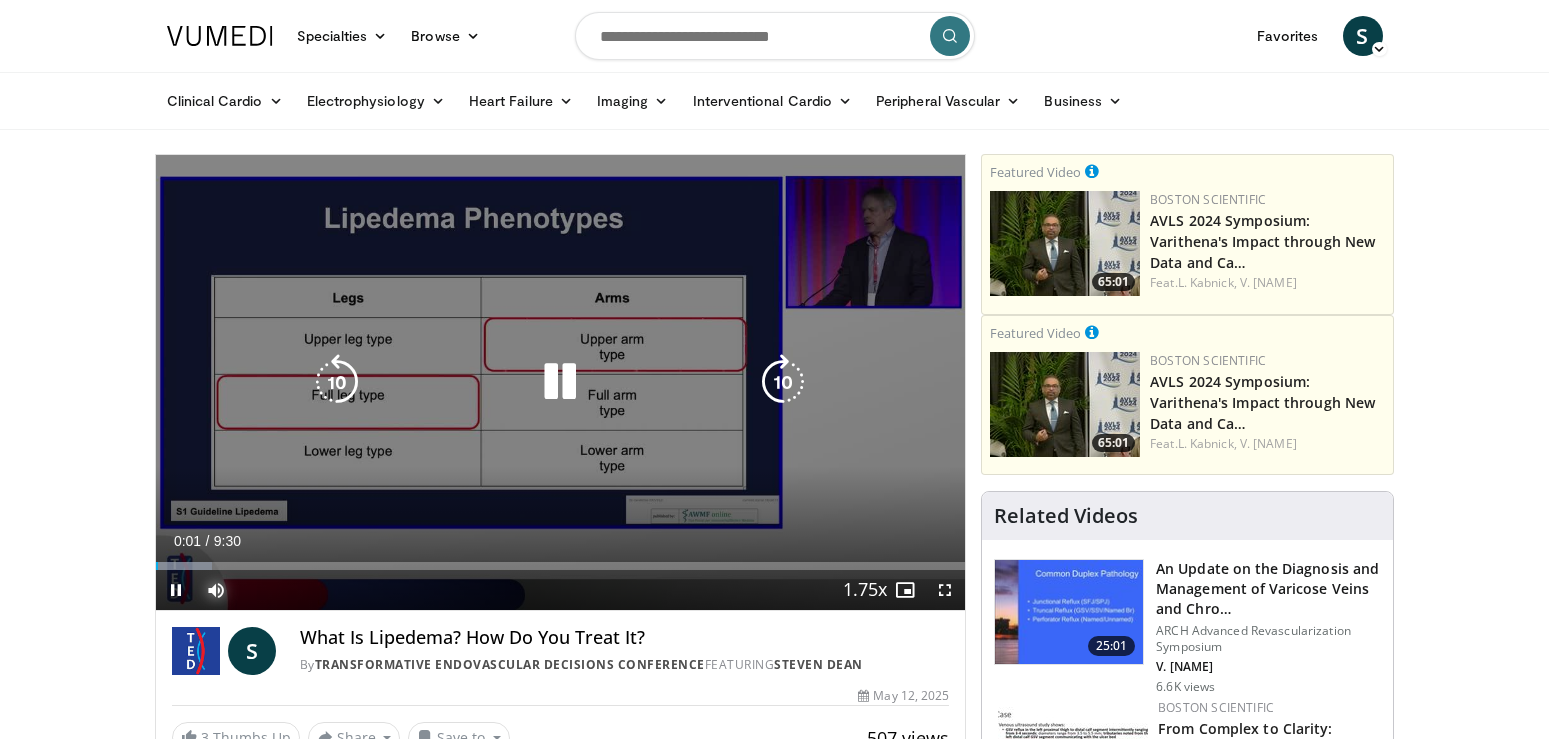 scroll, scrollTop: 0, scrollLeft: 0, axis: both 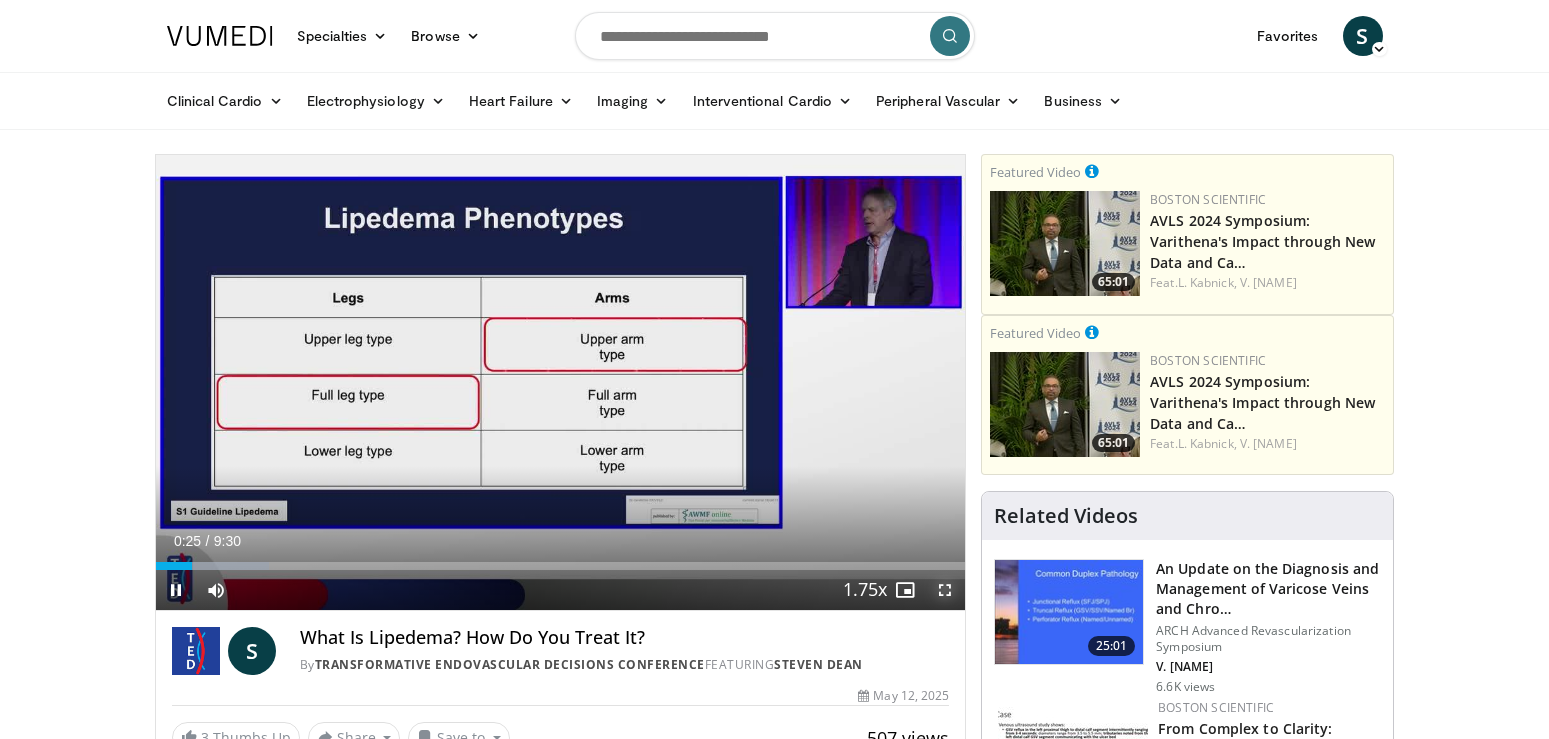 click at bounding box center (945, 590) 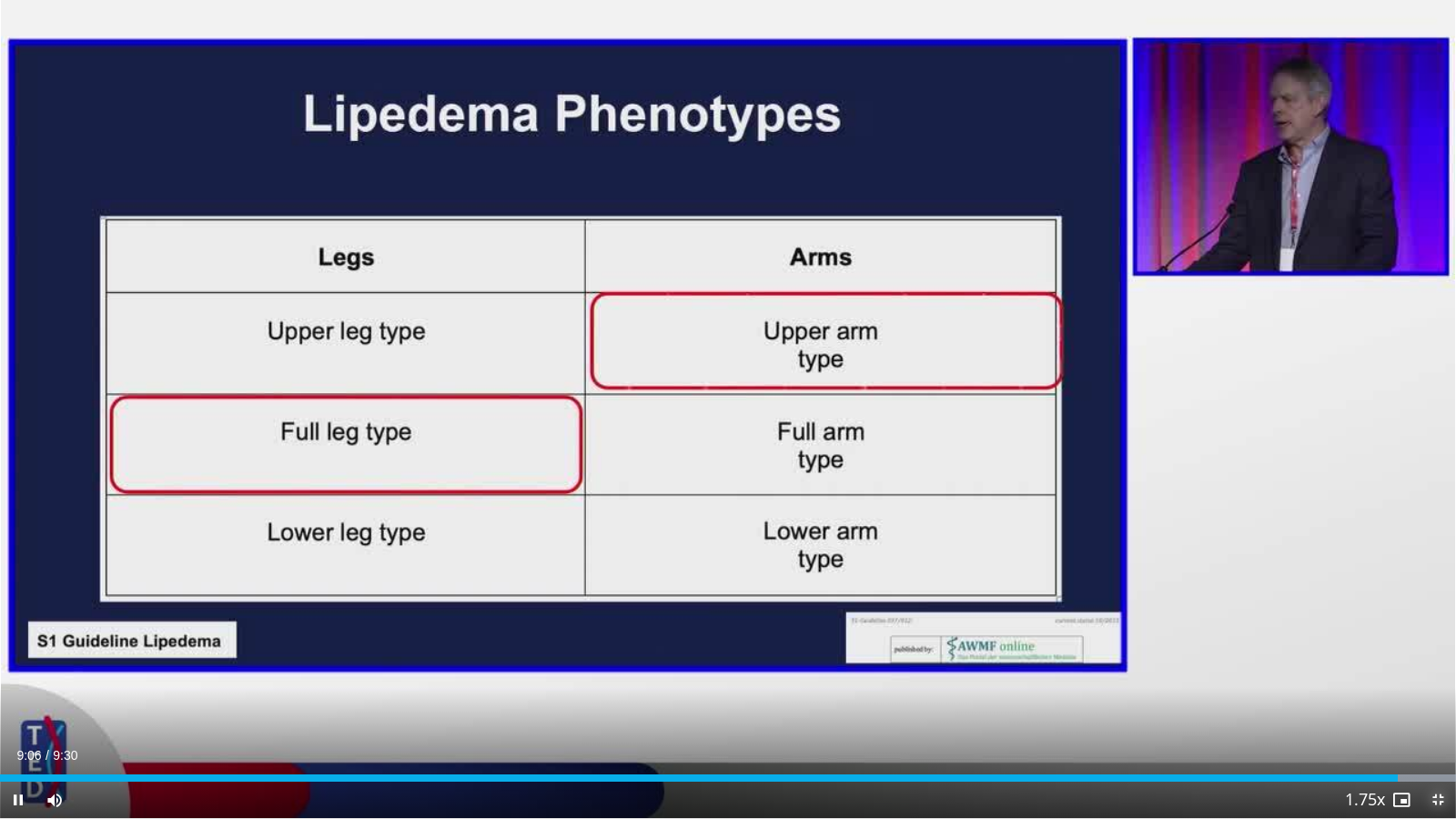 click at bounding box center (1438, 800) 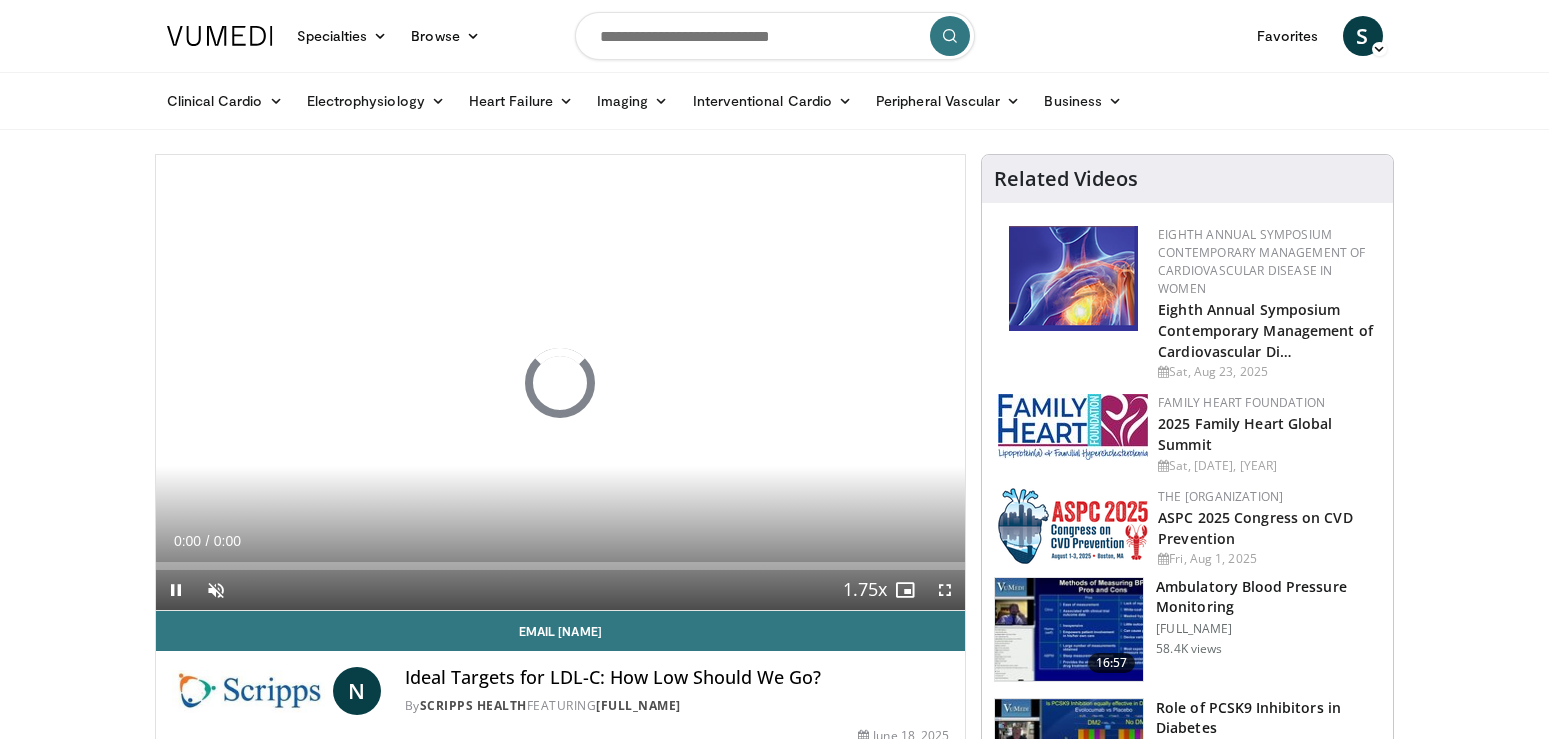 scroll, scrollTop: 0, scrollLeft: 0, axis: both 